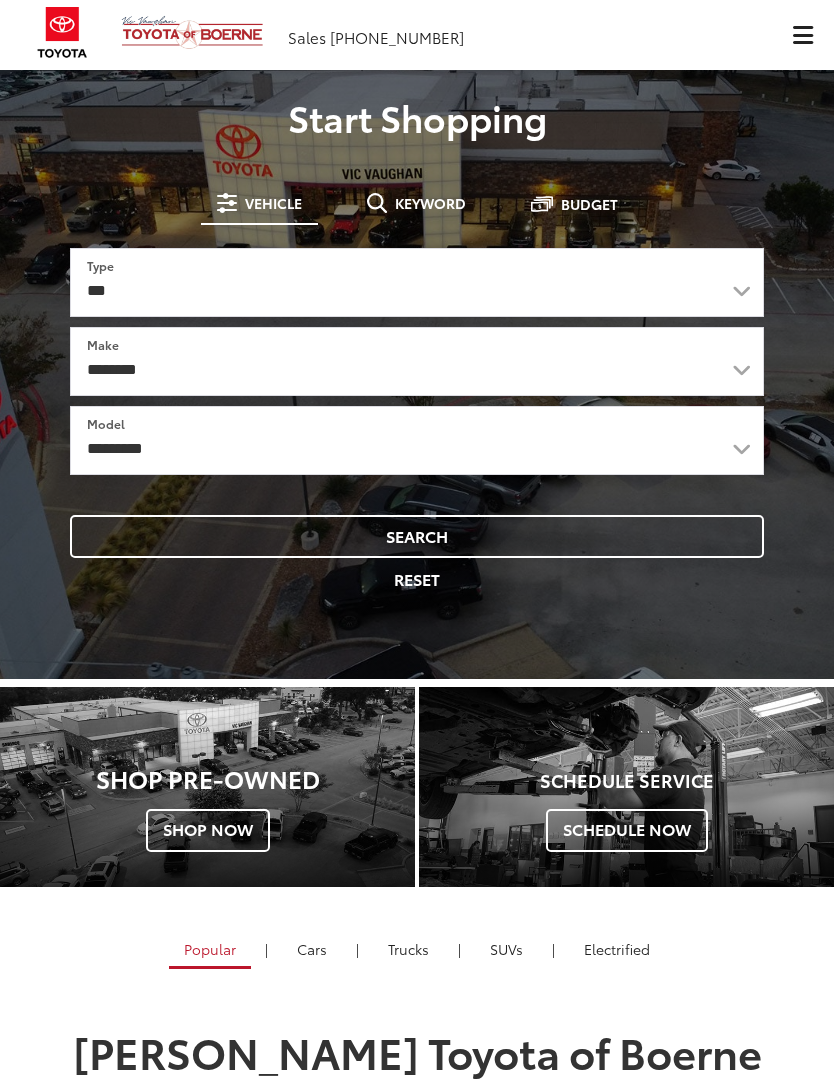 scroll, scrollTop: 0, scrollLeft: 0, axis: both 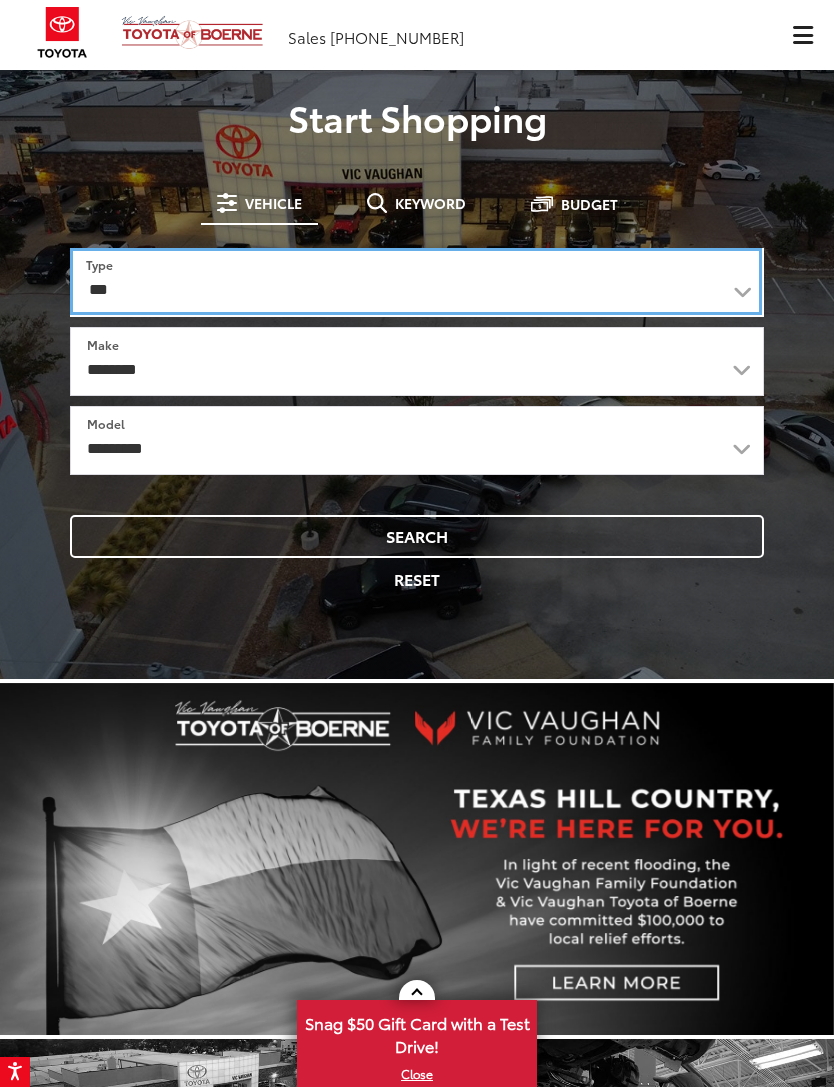 click on "***
***
****
*********" at bounding box center [416, 281] 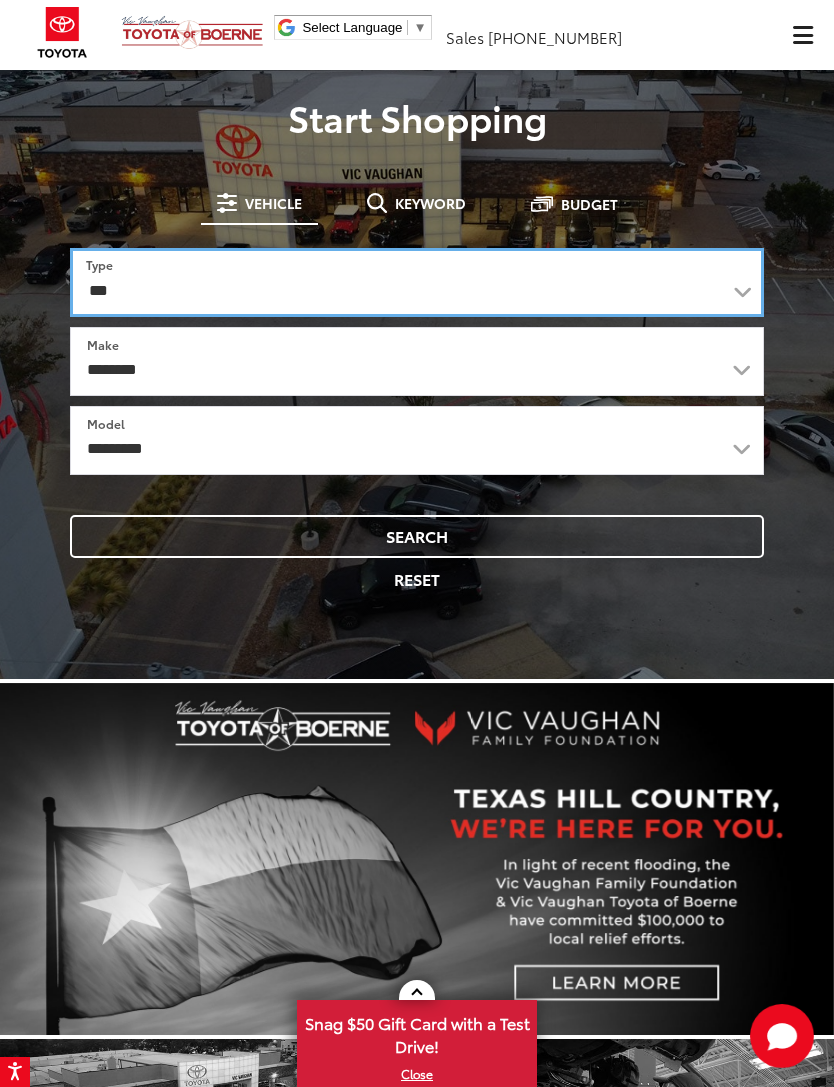 select on "******" 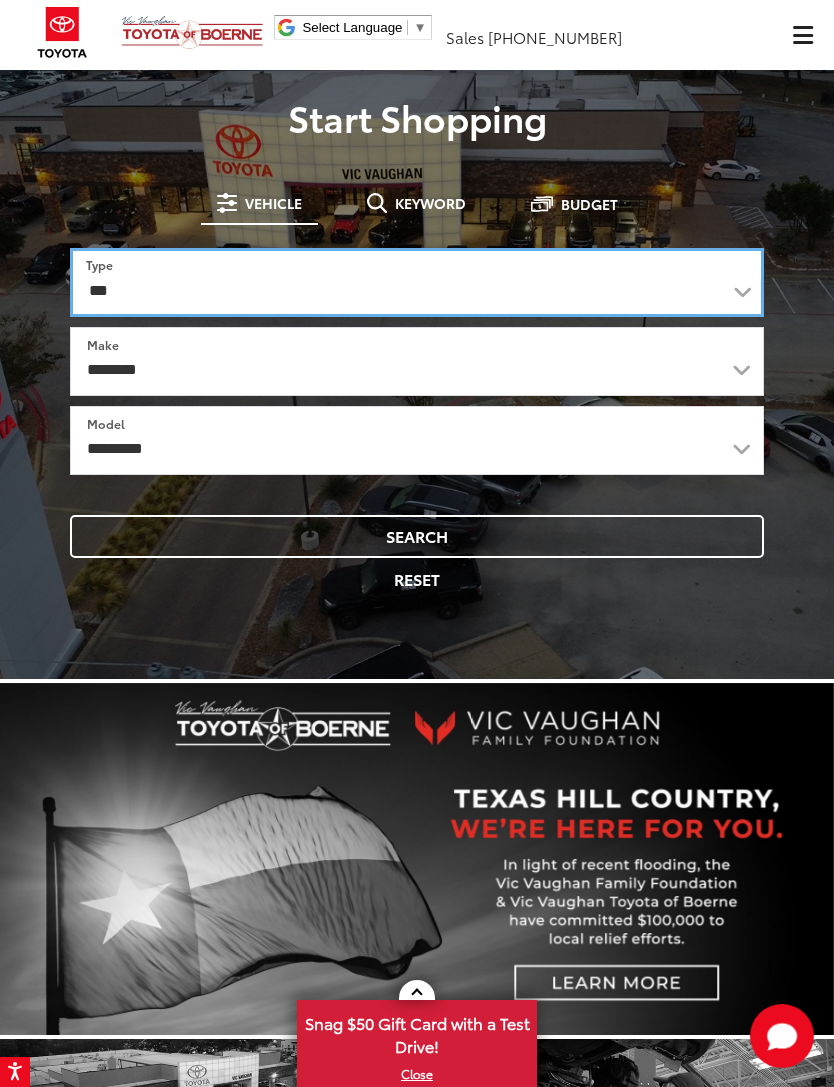 select 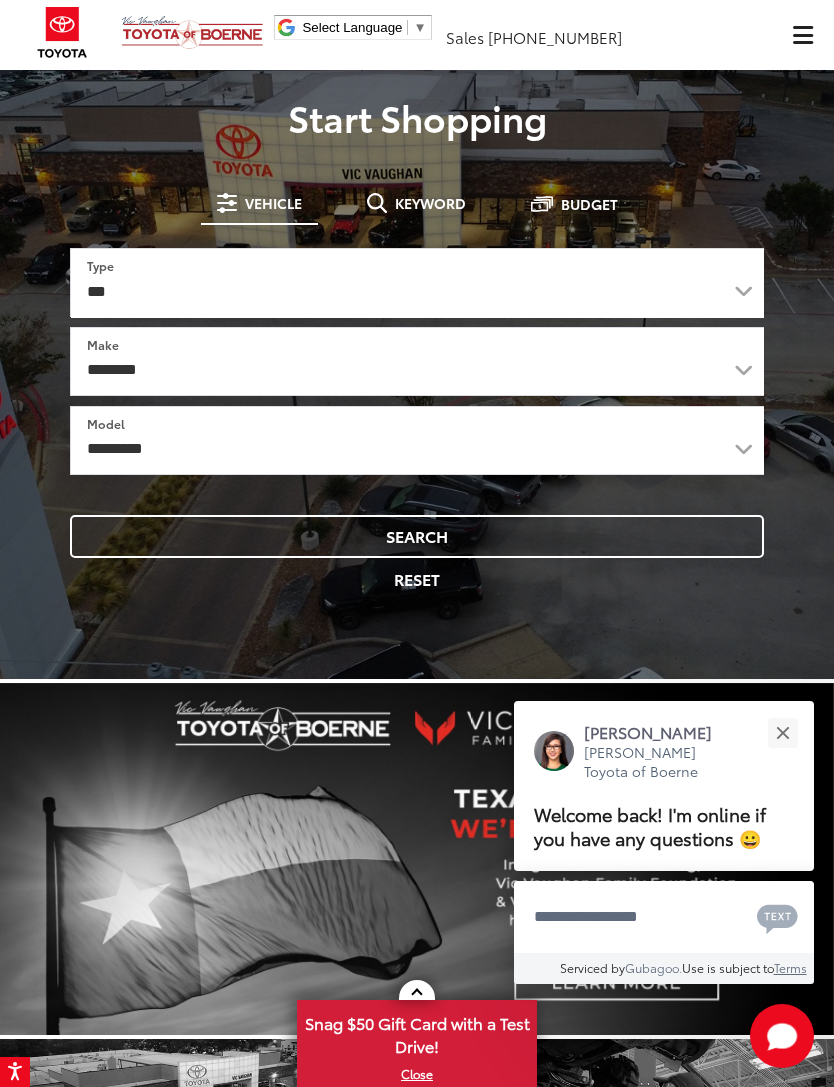 click on "Budget" at bounding box center [589, 204] 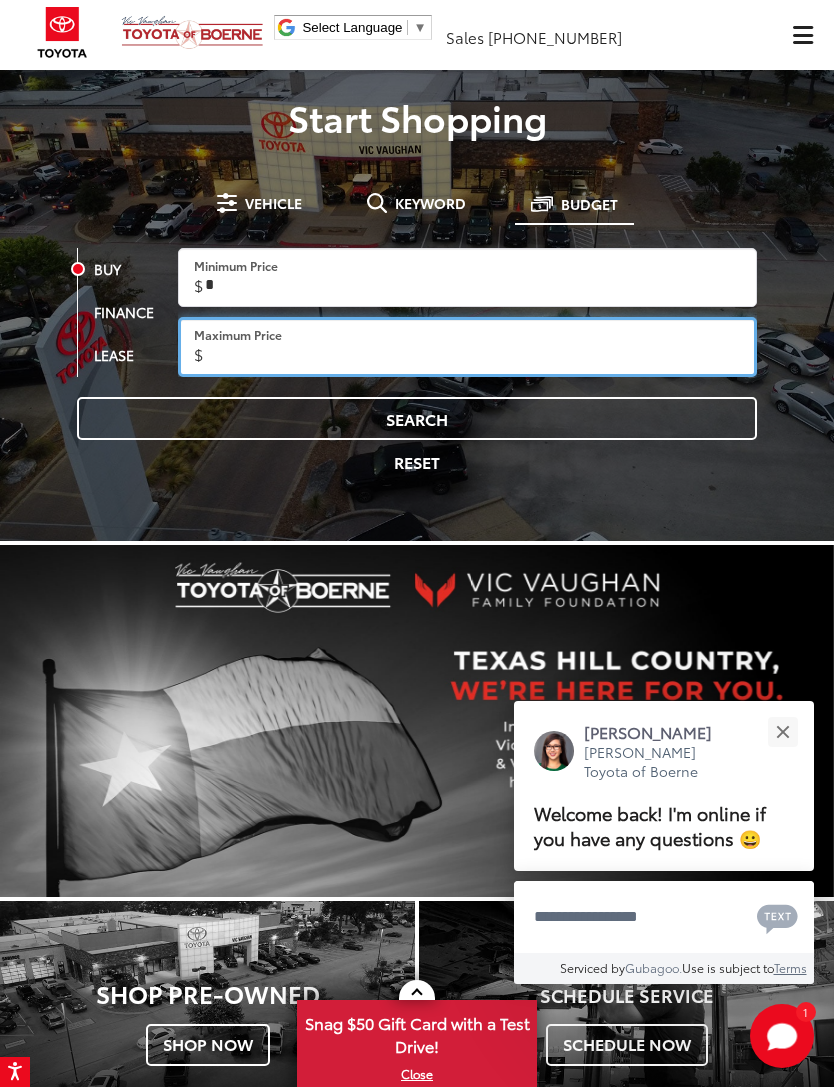 click on "Maximum Price" at bounding box center (467, 347) 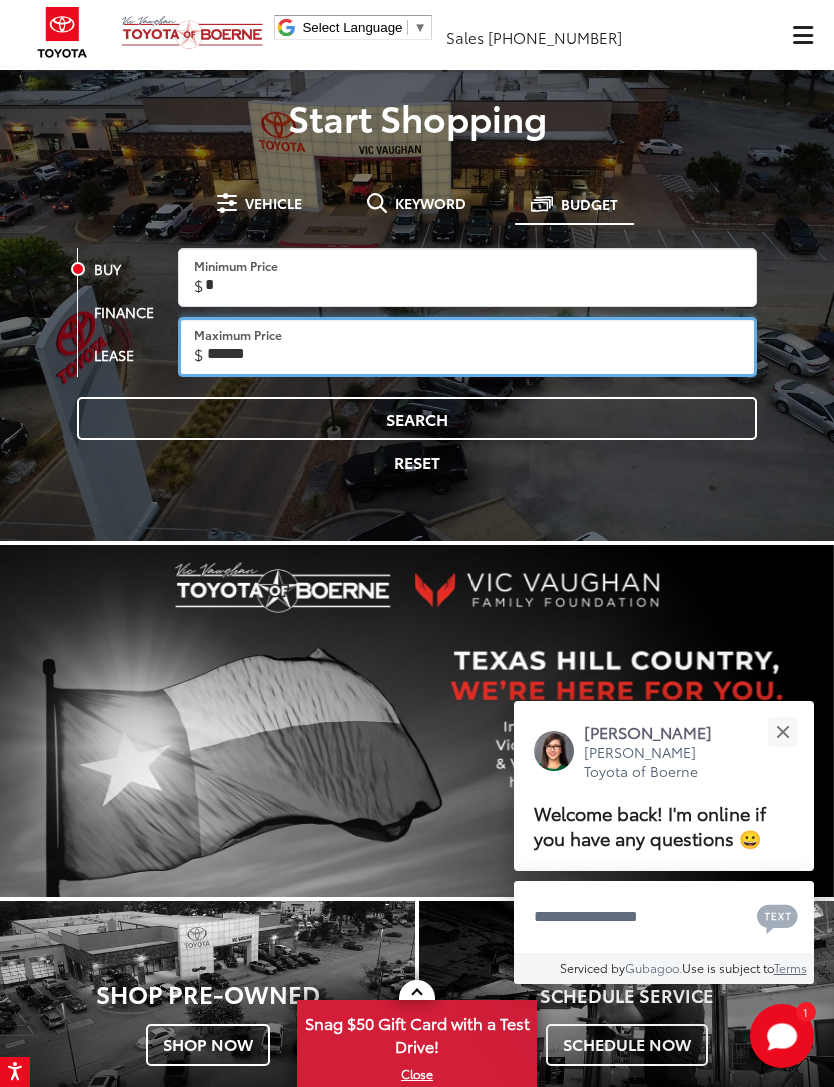 type on "******" 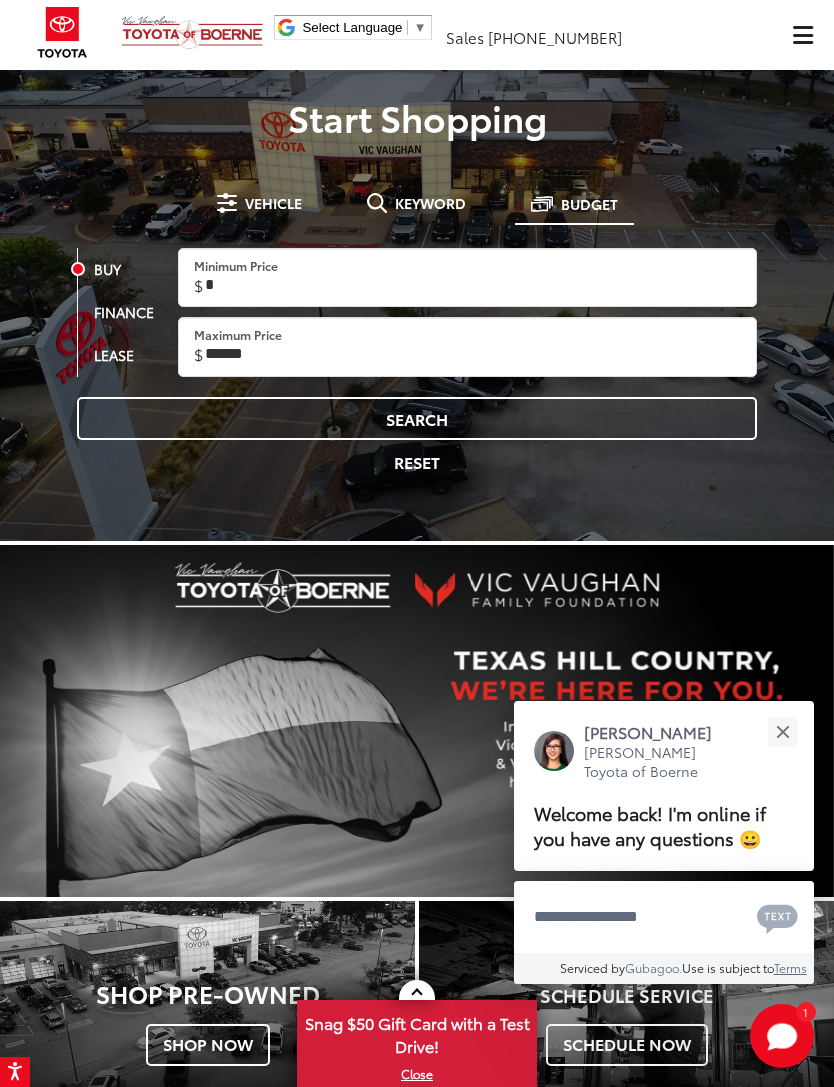 click on "Search" at bounding box center [417, 418] 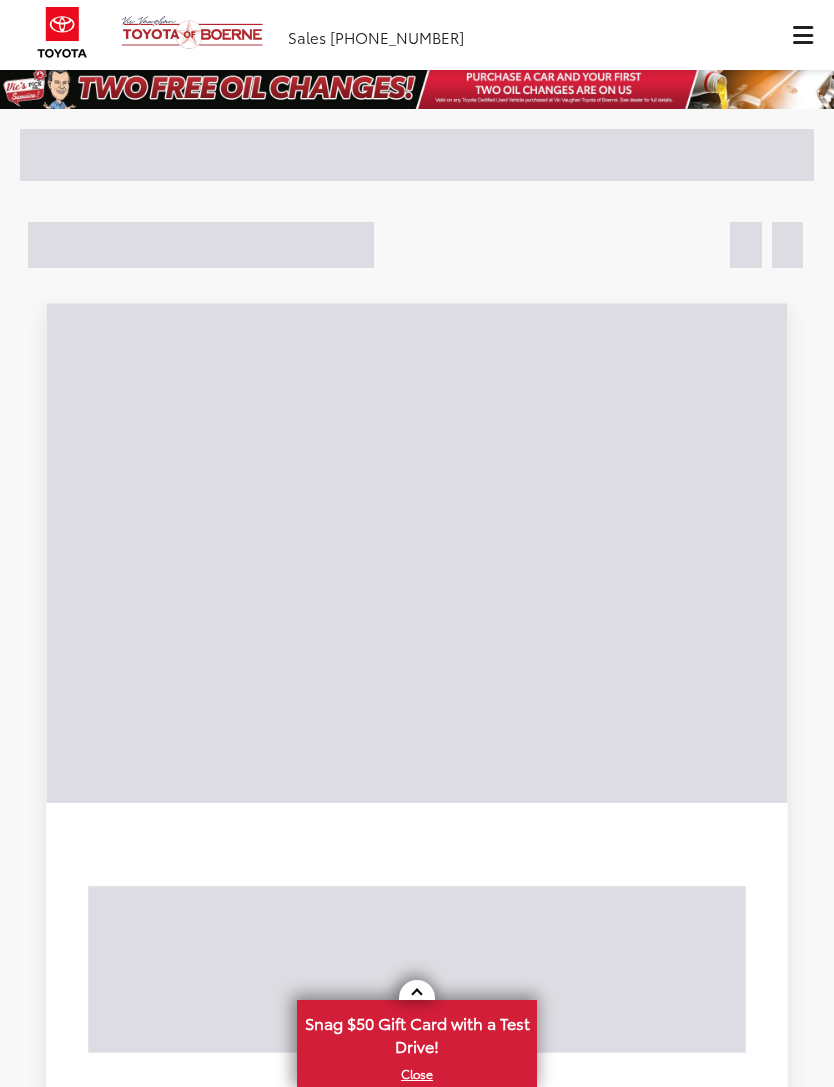 scroll, scrollTop: 0, scrollLeft: 0, axis: both 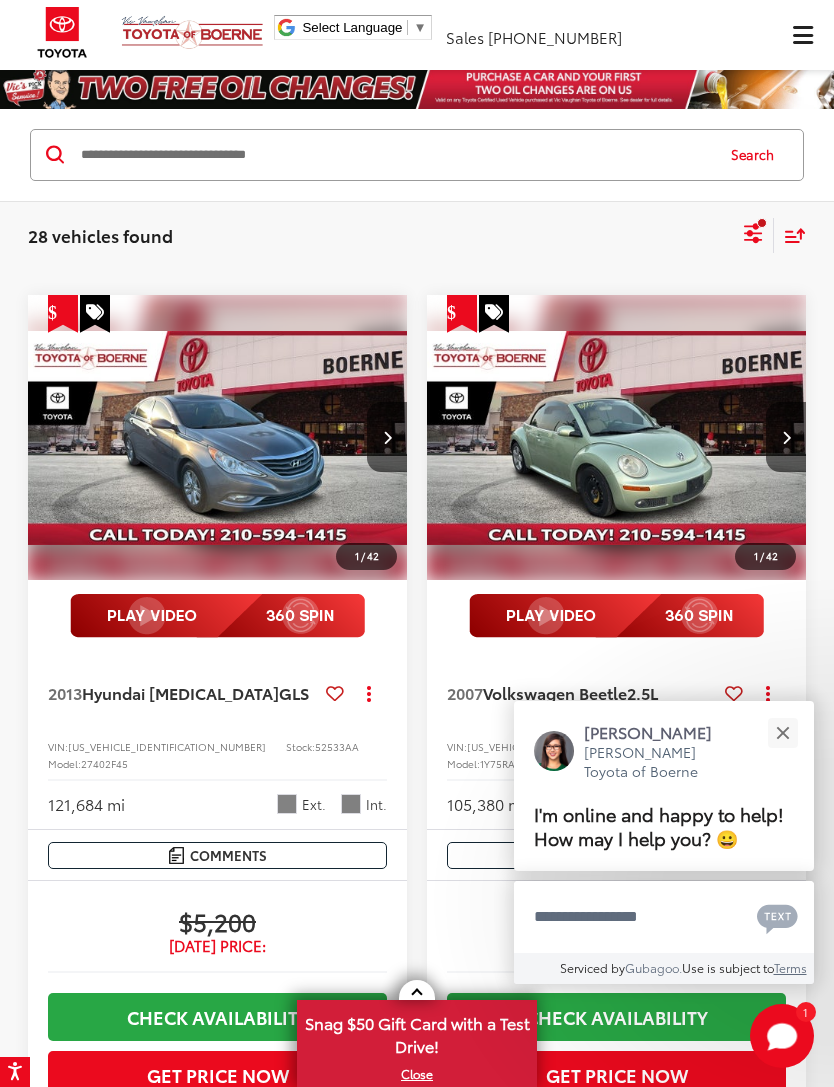 click at bounding box center (782, 732) 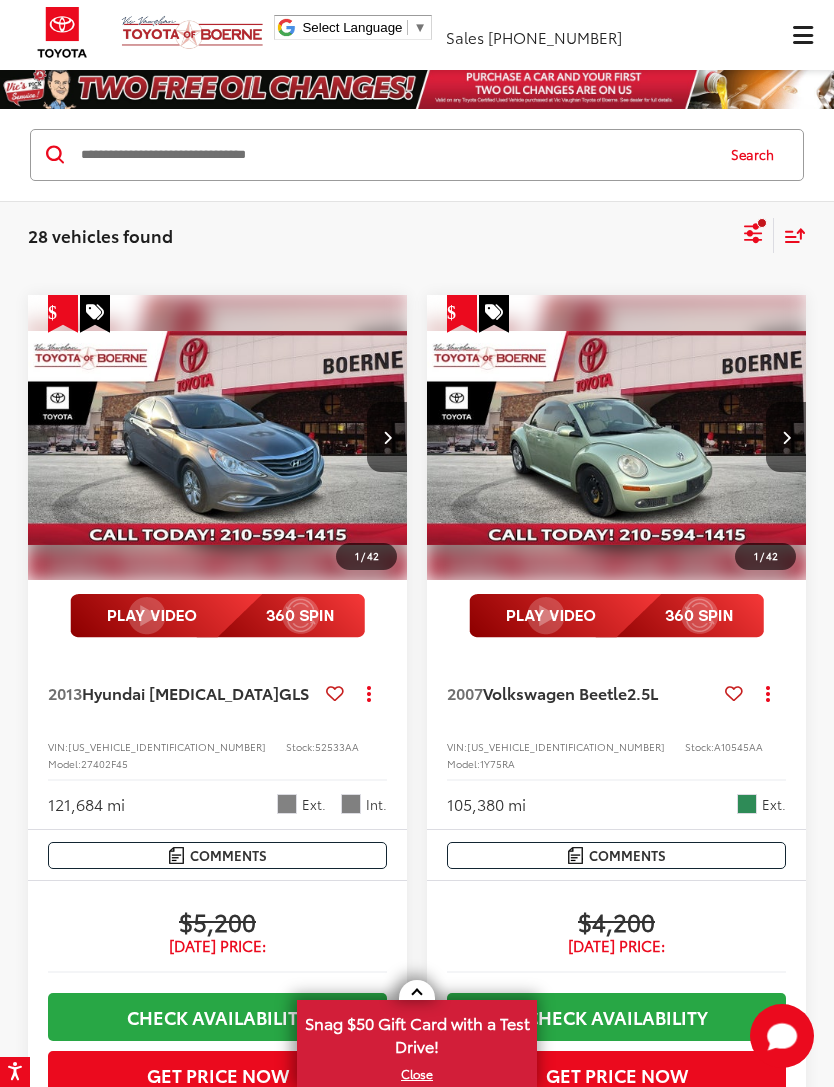 click at bounding box center [786, 437] 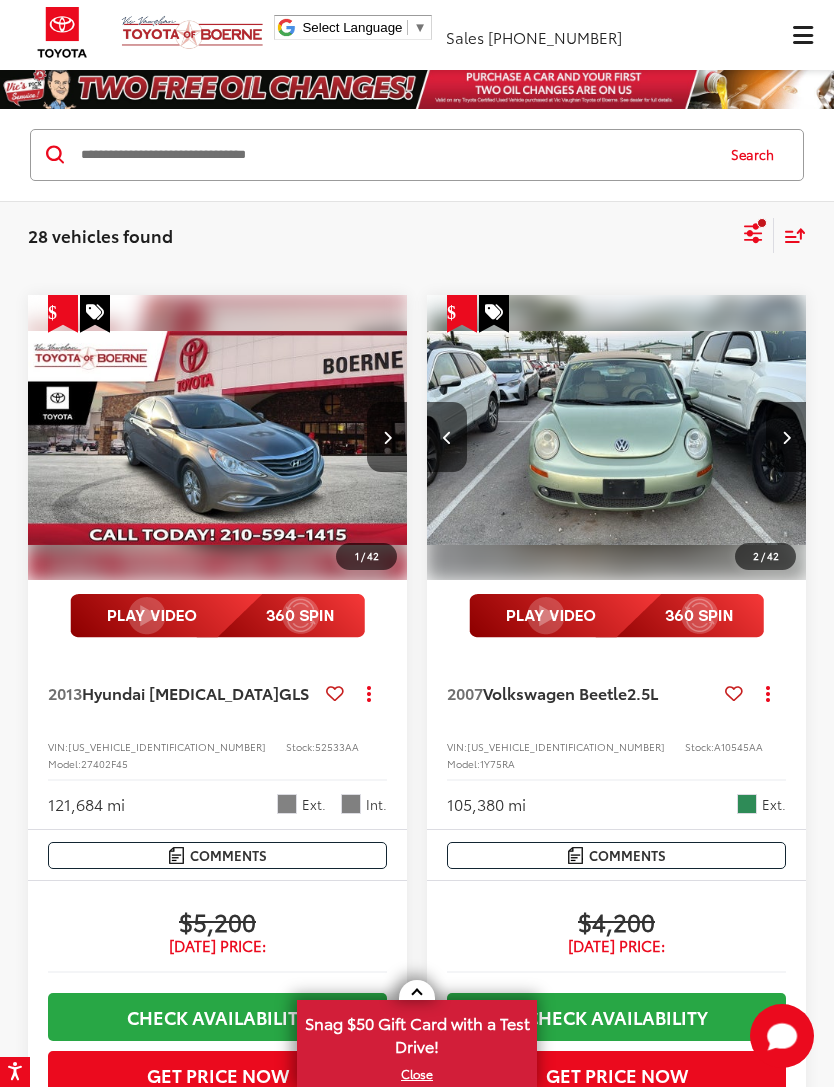 click at bounding box center (786, 437) 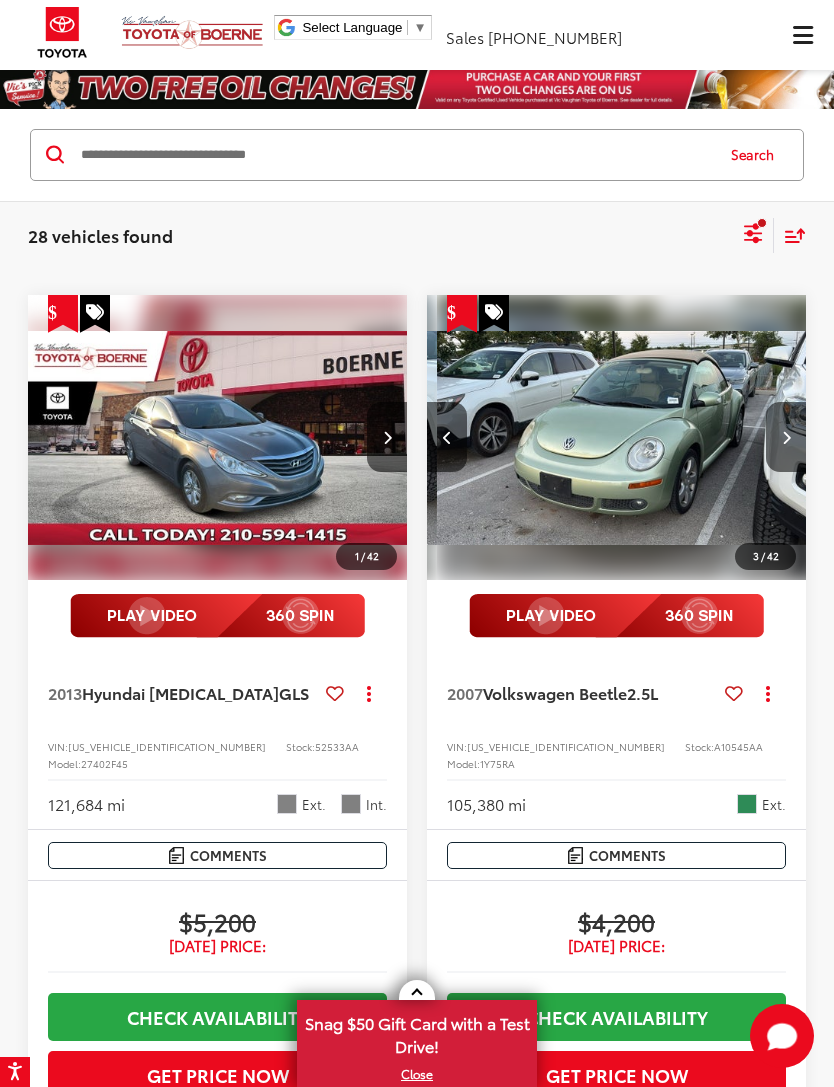 scroll, scrollTop: 0, scrollLeft: 764, axis: horizontal 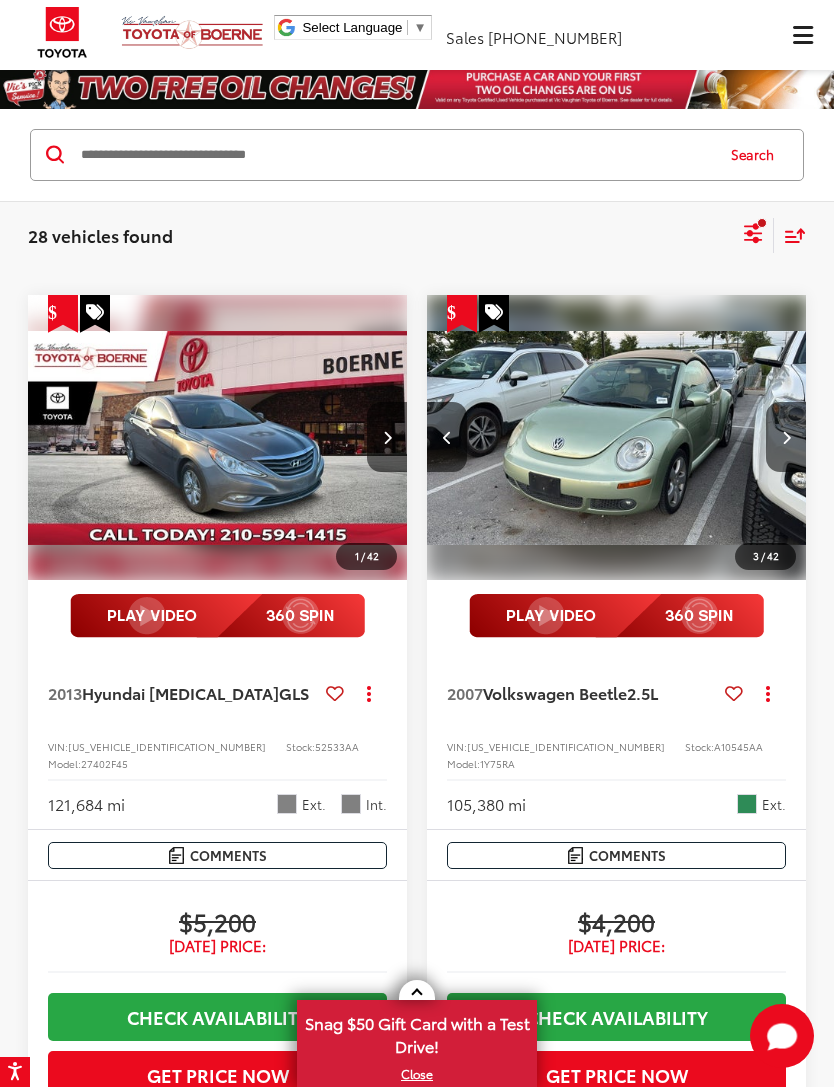 click at bounding box center (447, 437) 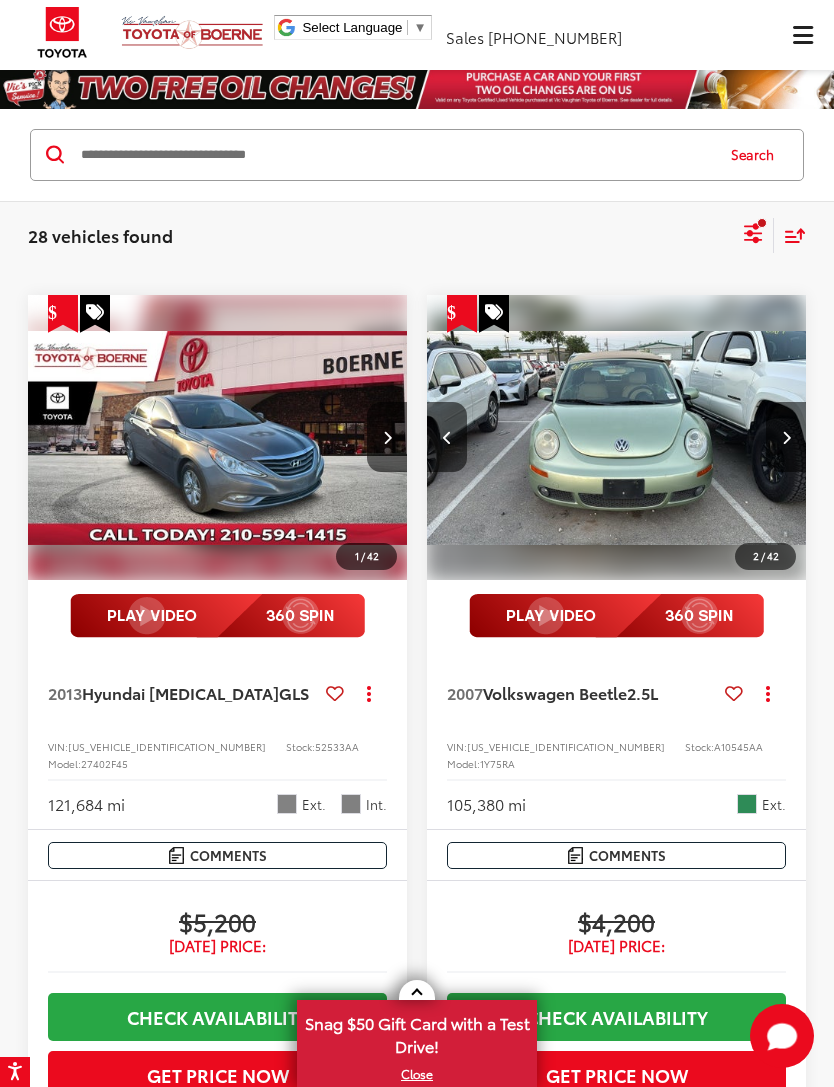 click at bounding box center [786, 437] 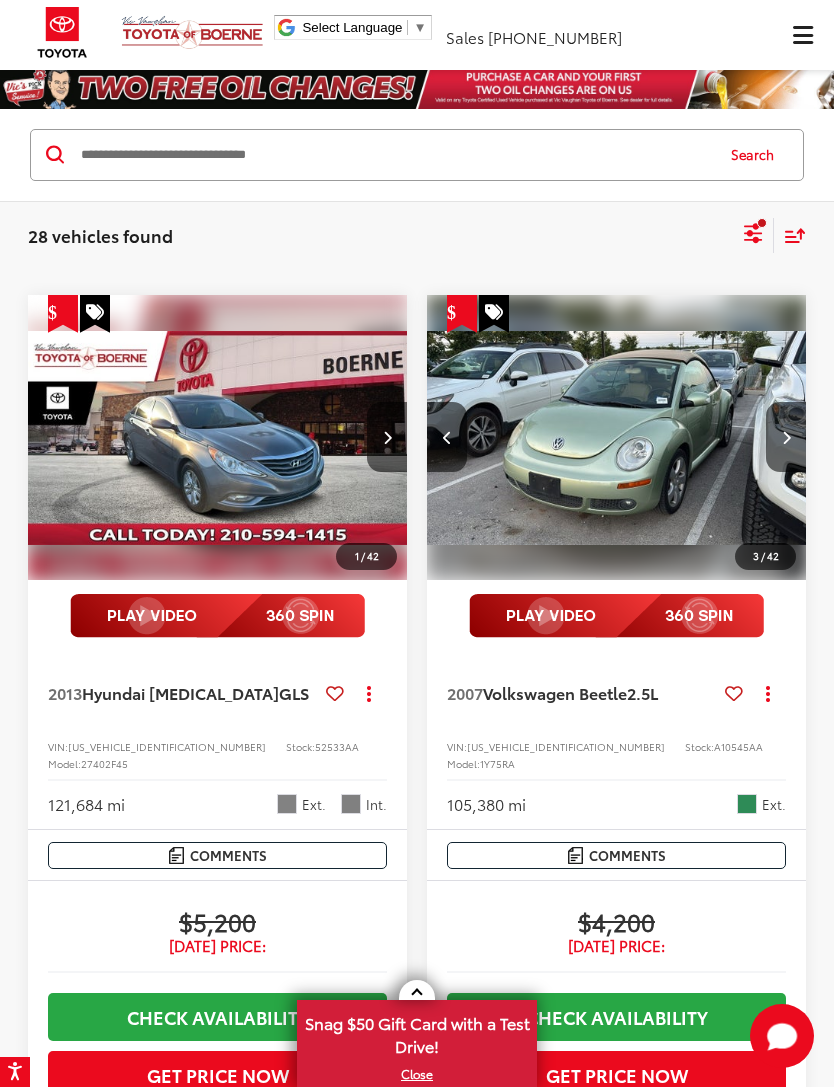 click at bounding box center [786, 437] 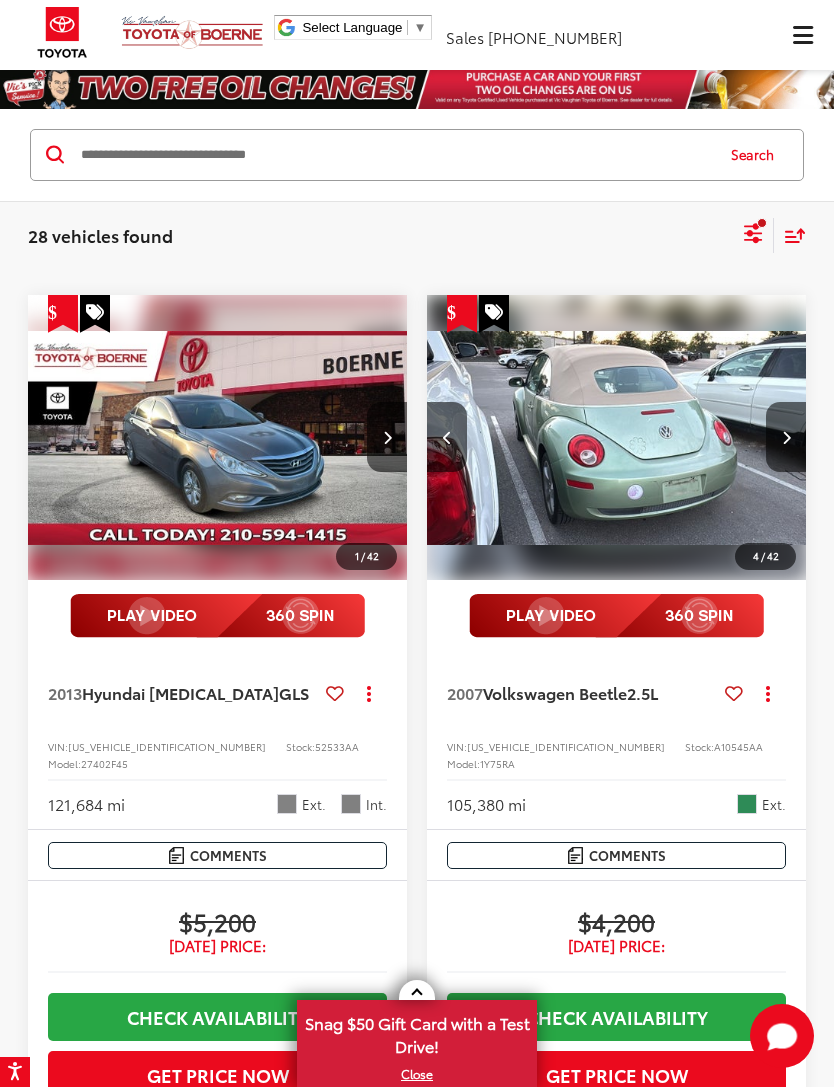 click at bounding box center [786, 437] 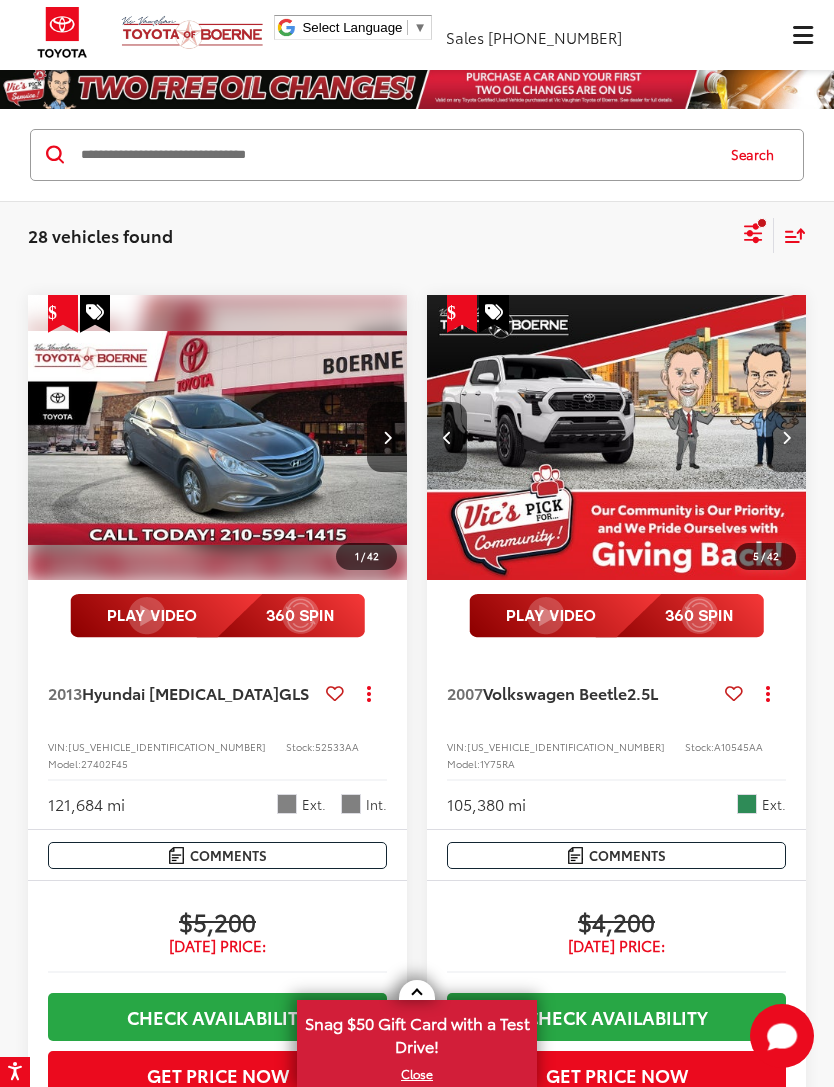 click at bounding box center (786, 437) 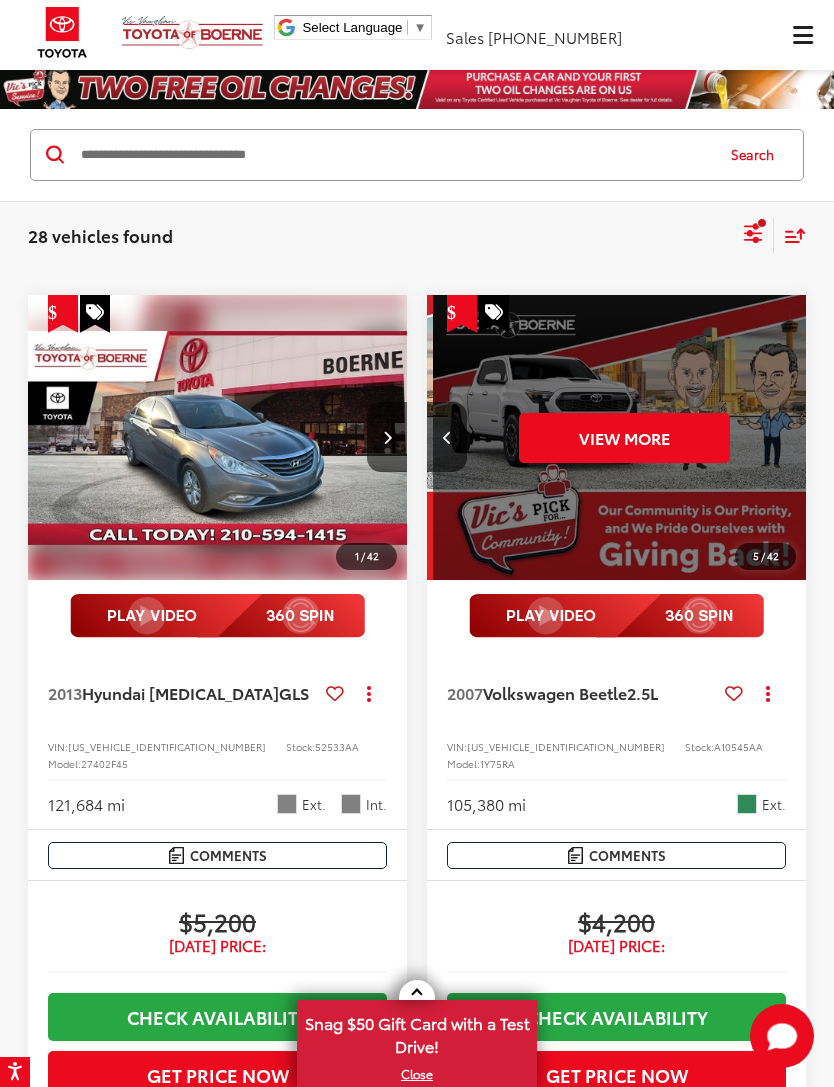 scroll, scrollTop: 0, scrollLeft: 1910, axis: horizontal 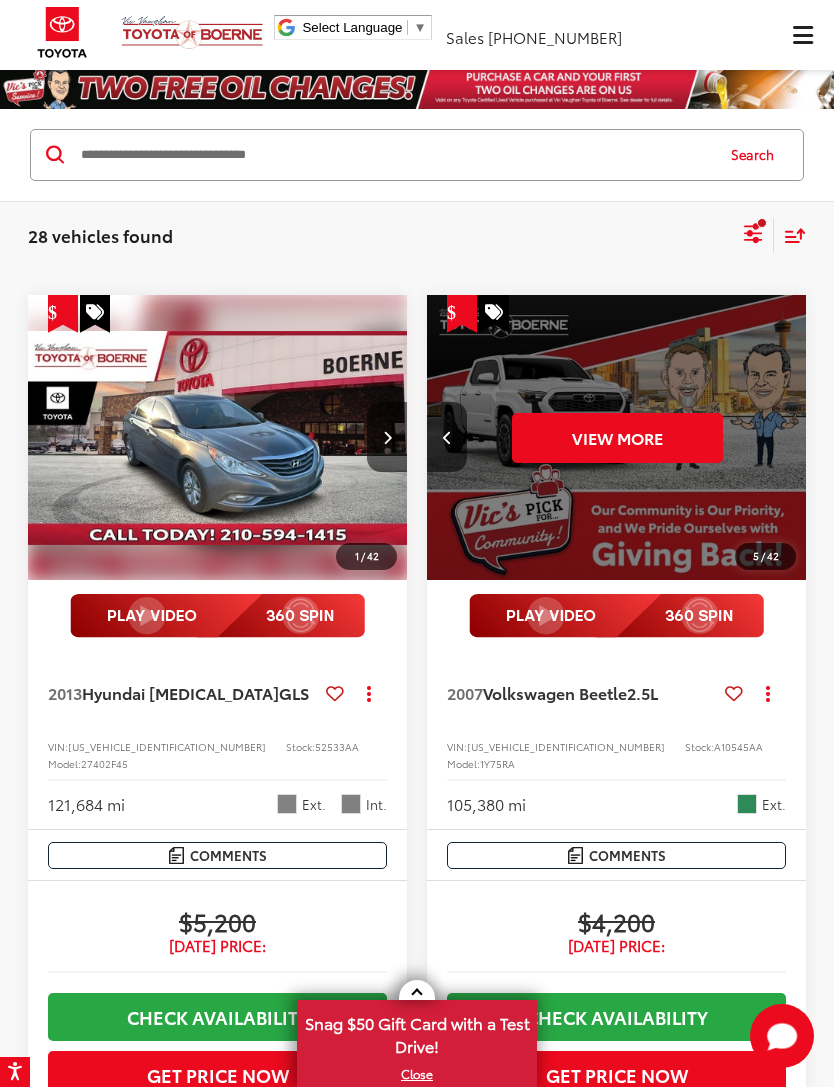 click on "View More" at bounding box center (617, 438) 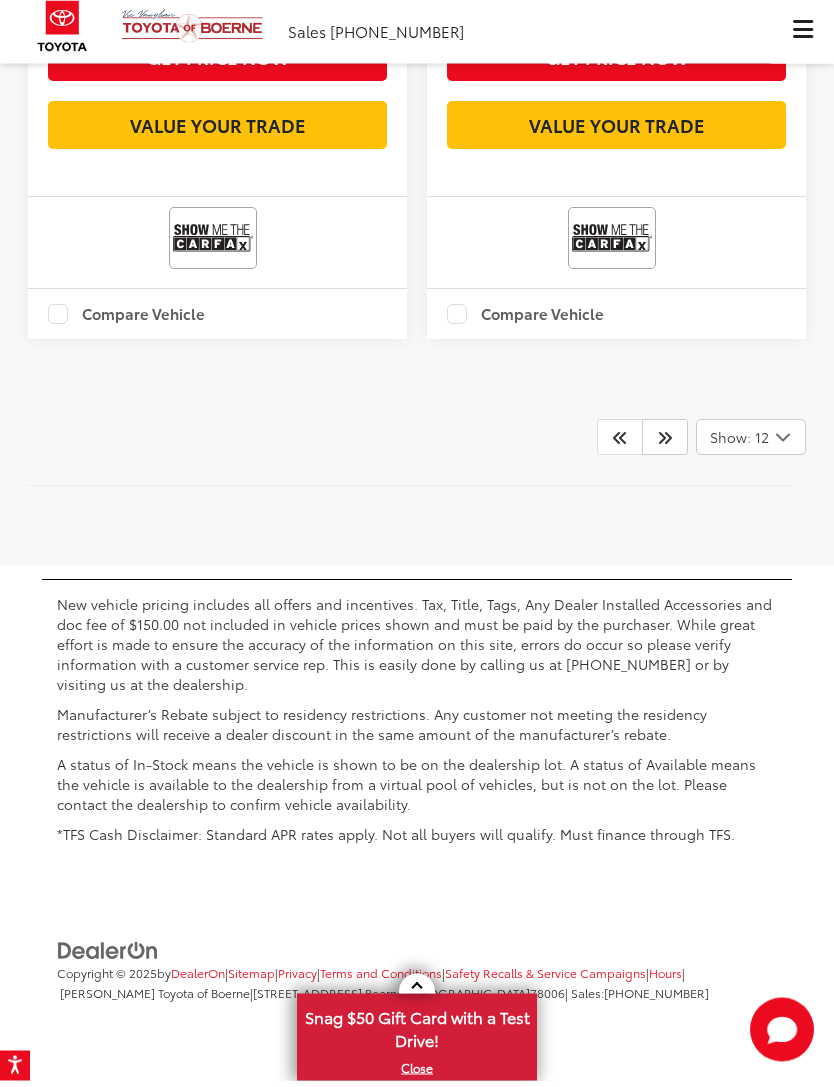 scroll, scrollTop: 6473, scrollLeft: 0, axis: vertical 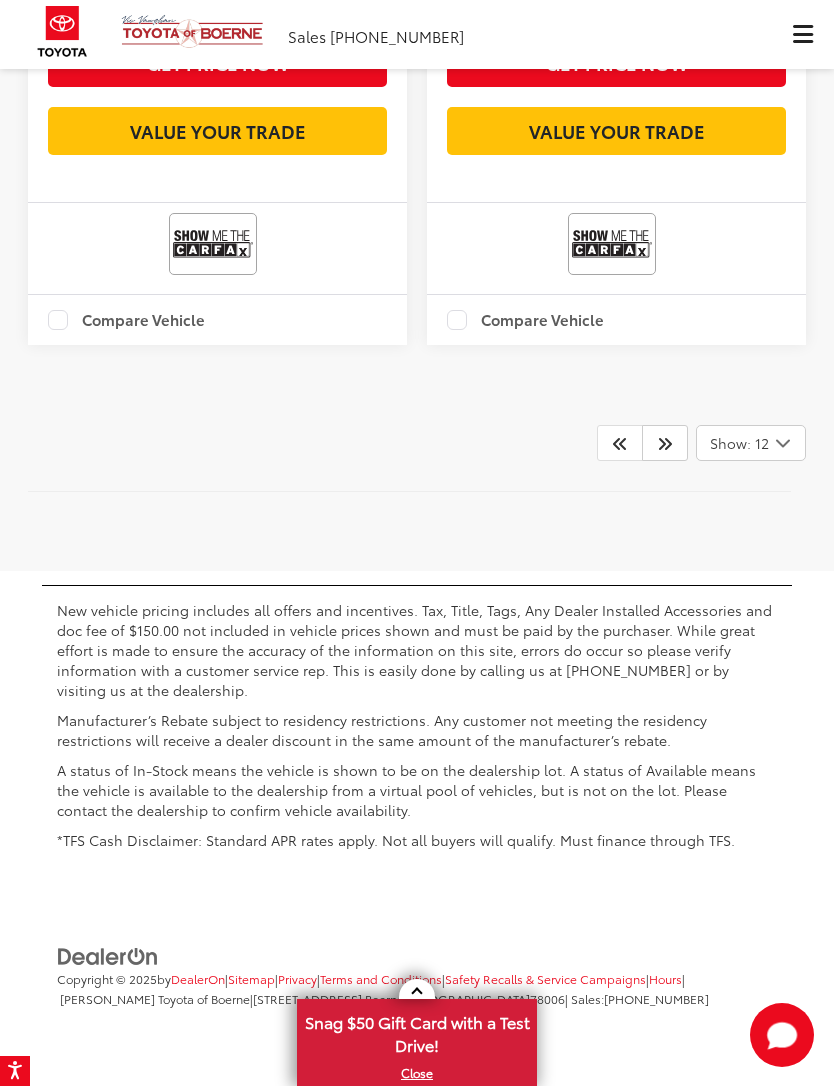 click 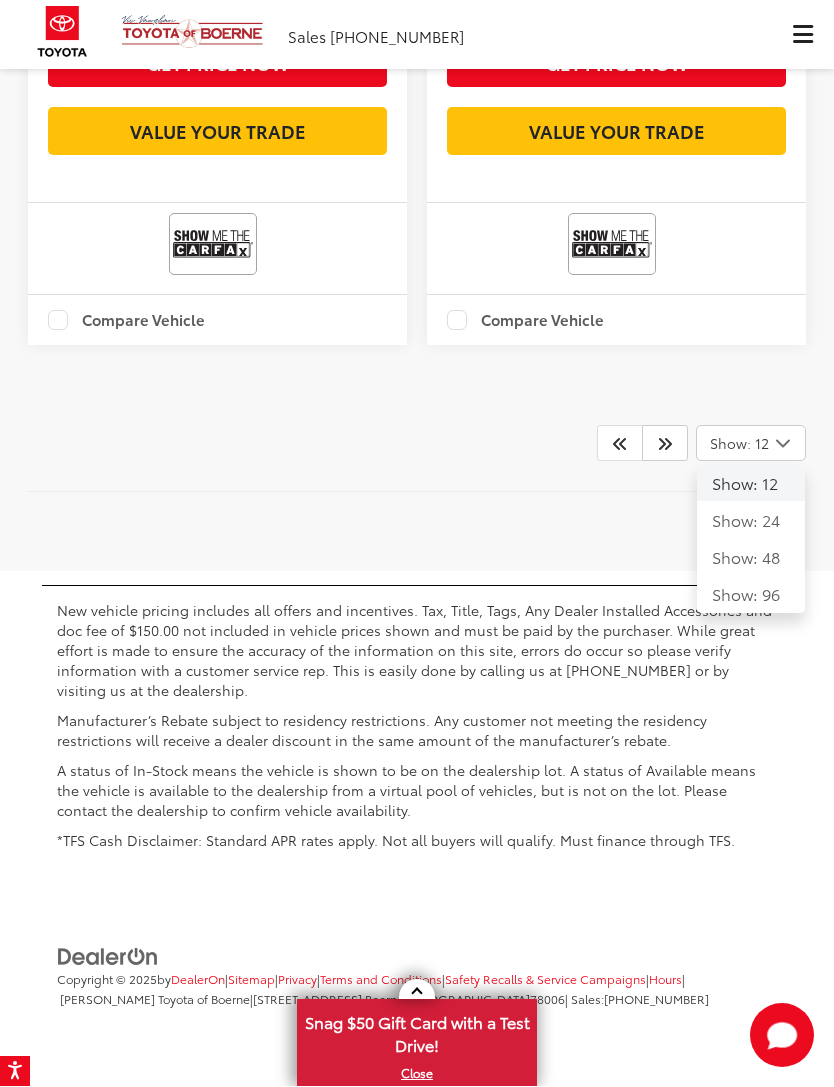 click at bounding box center (665, 444) 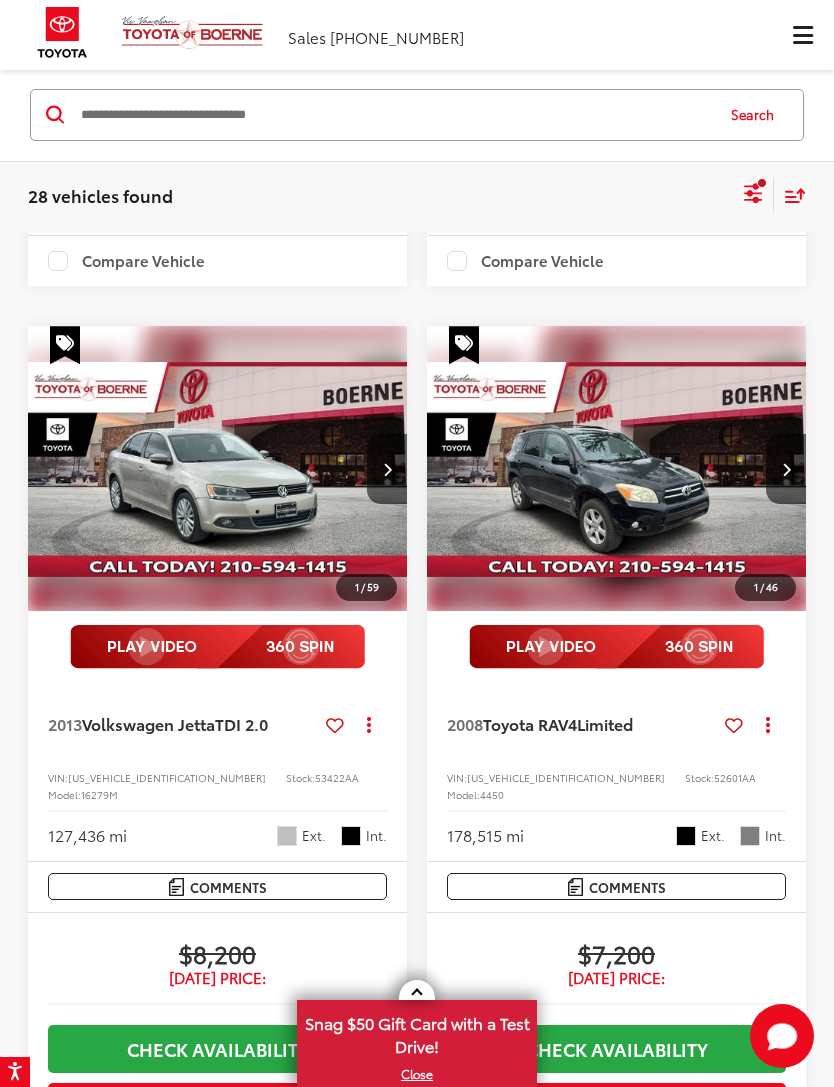 scroll, scrollTop: 1070, scrollLeft: 0, axis: vertical 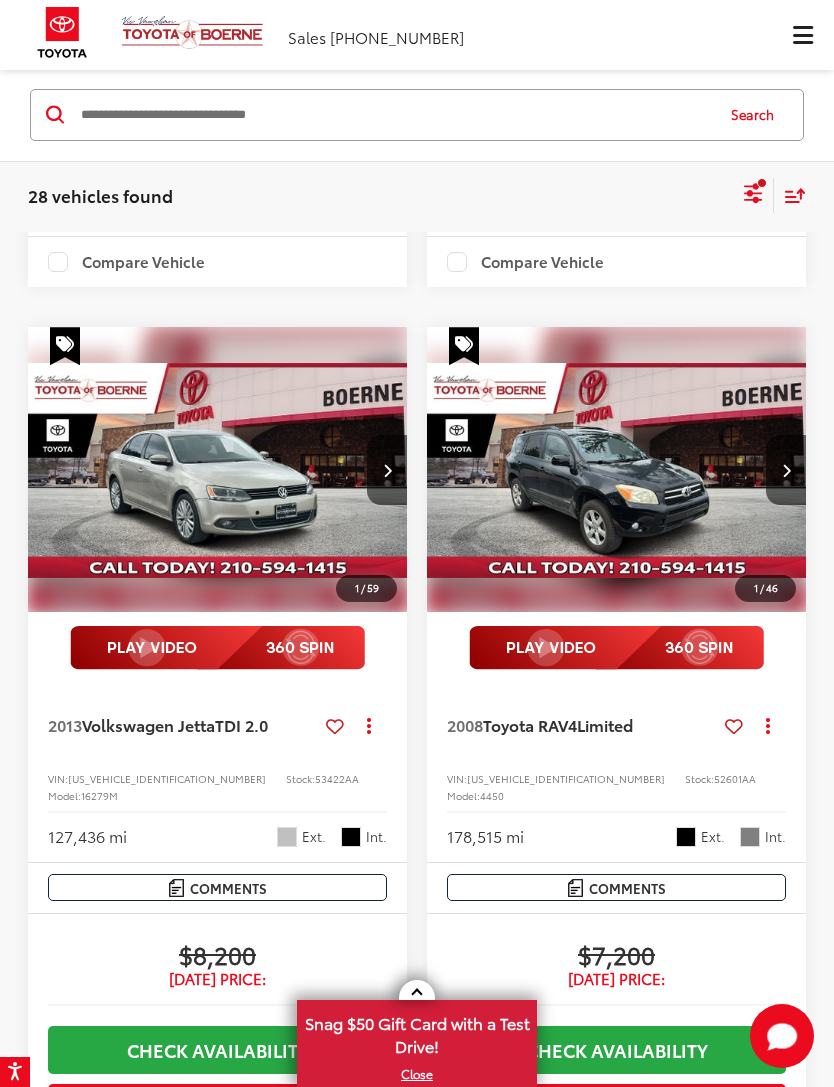 click at bounding box center (395, 115) 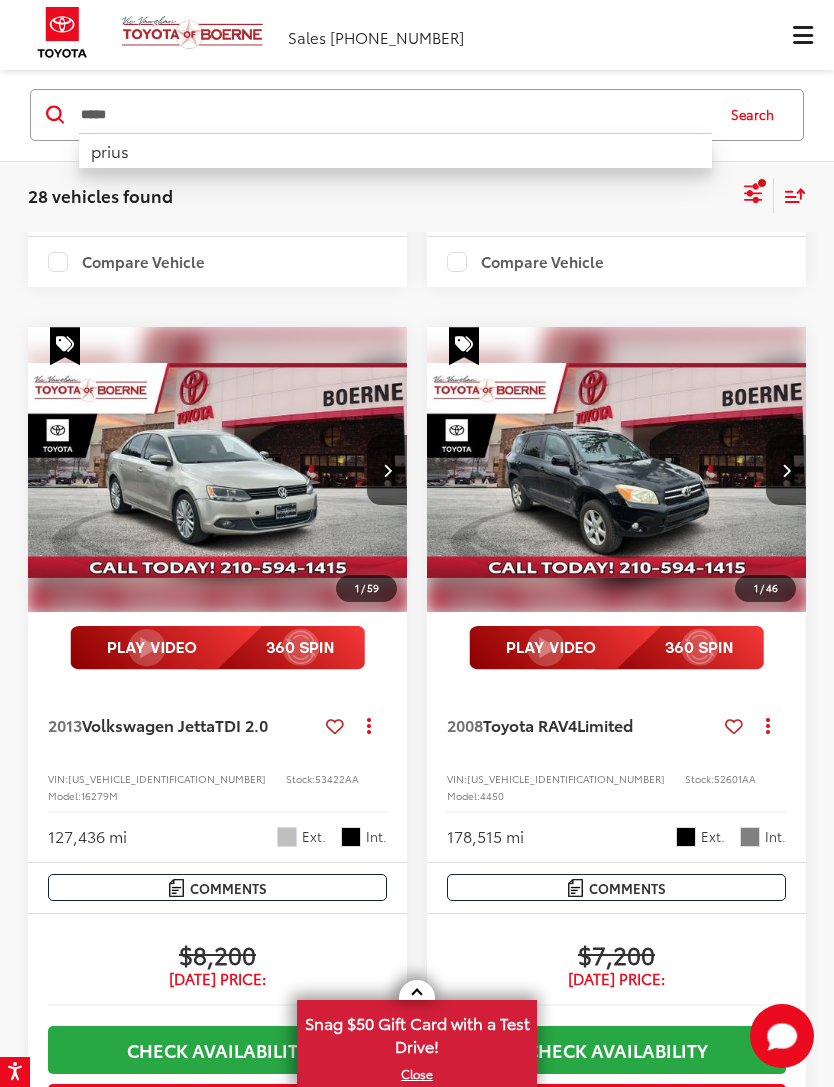 type on "*****" 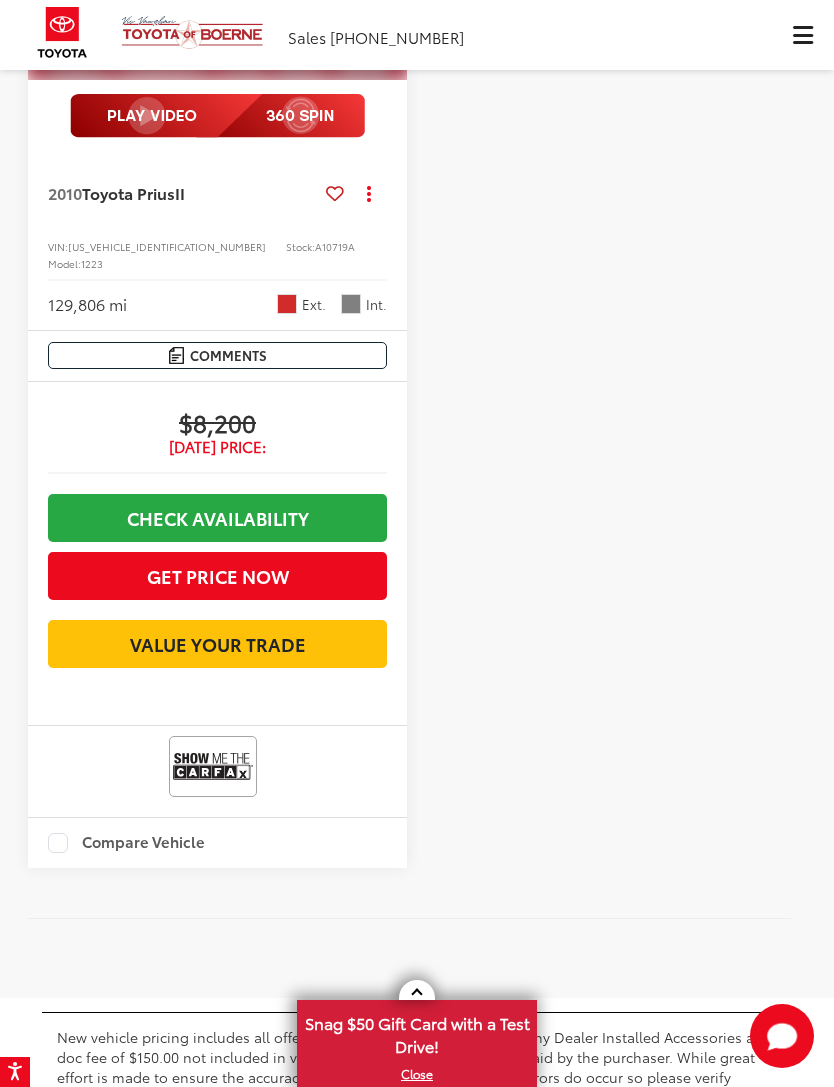 scroll, scrollTop: 3937, scrollLeft: 0, axis: vertical 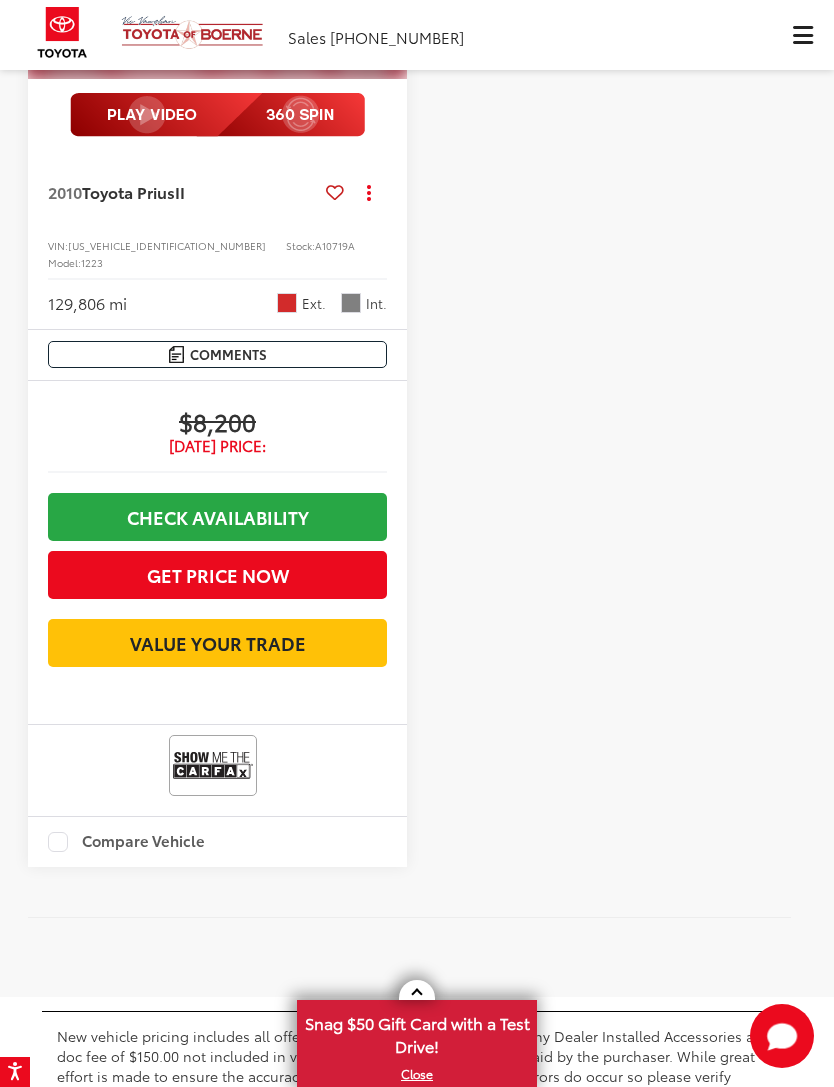 click at bounding box center (387, -63) 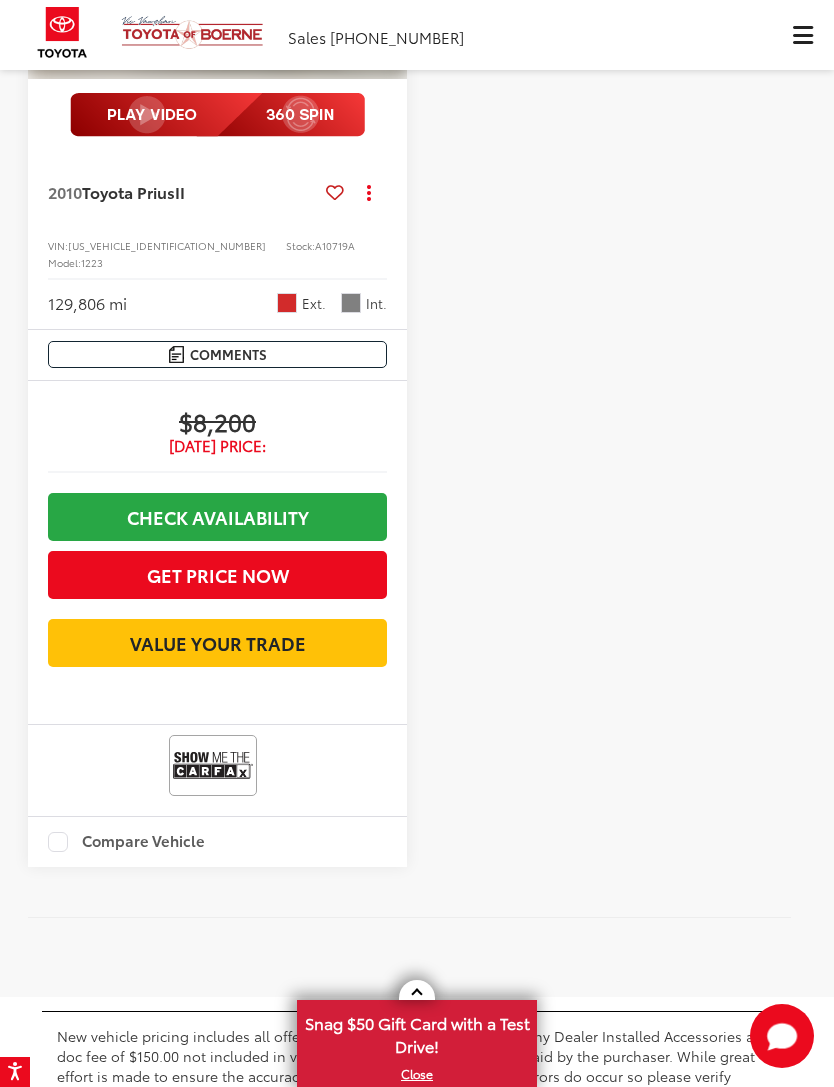 click at bounding box center (387, -63) 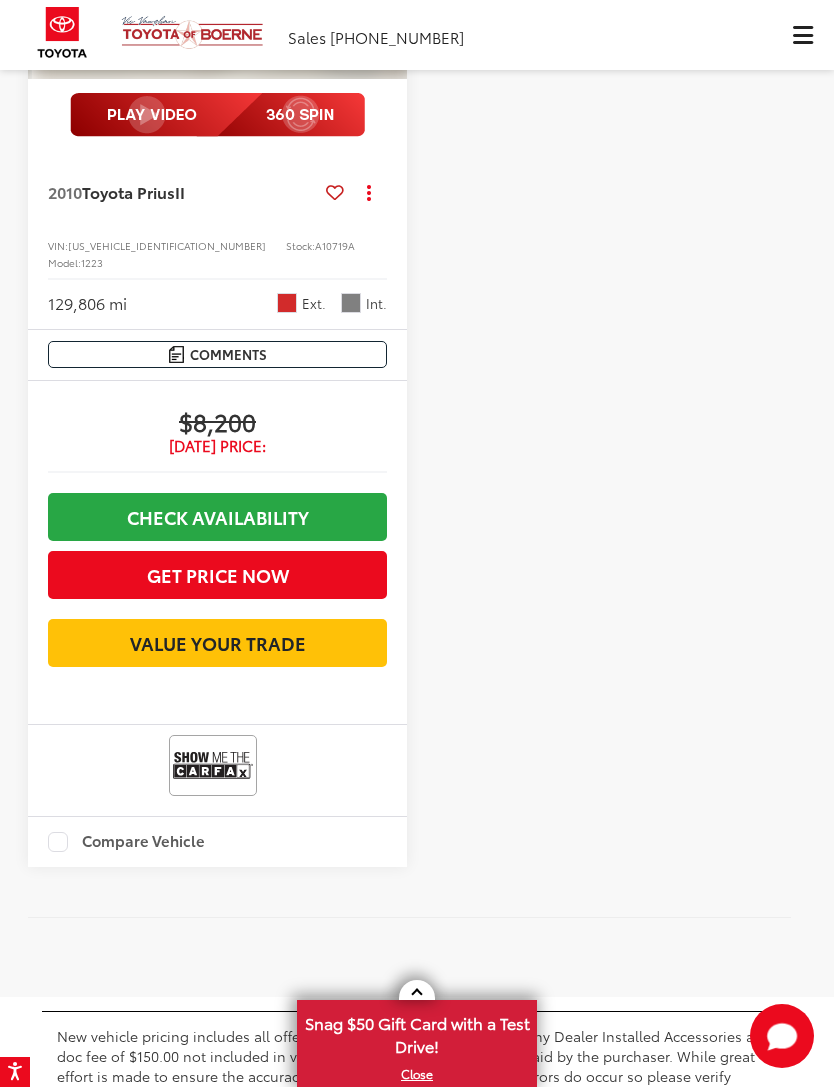 scroll, scrollTop: 0, scrollLeft: 760, axis: horizontal 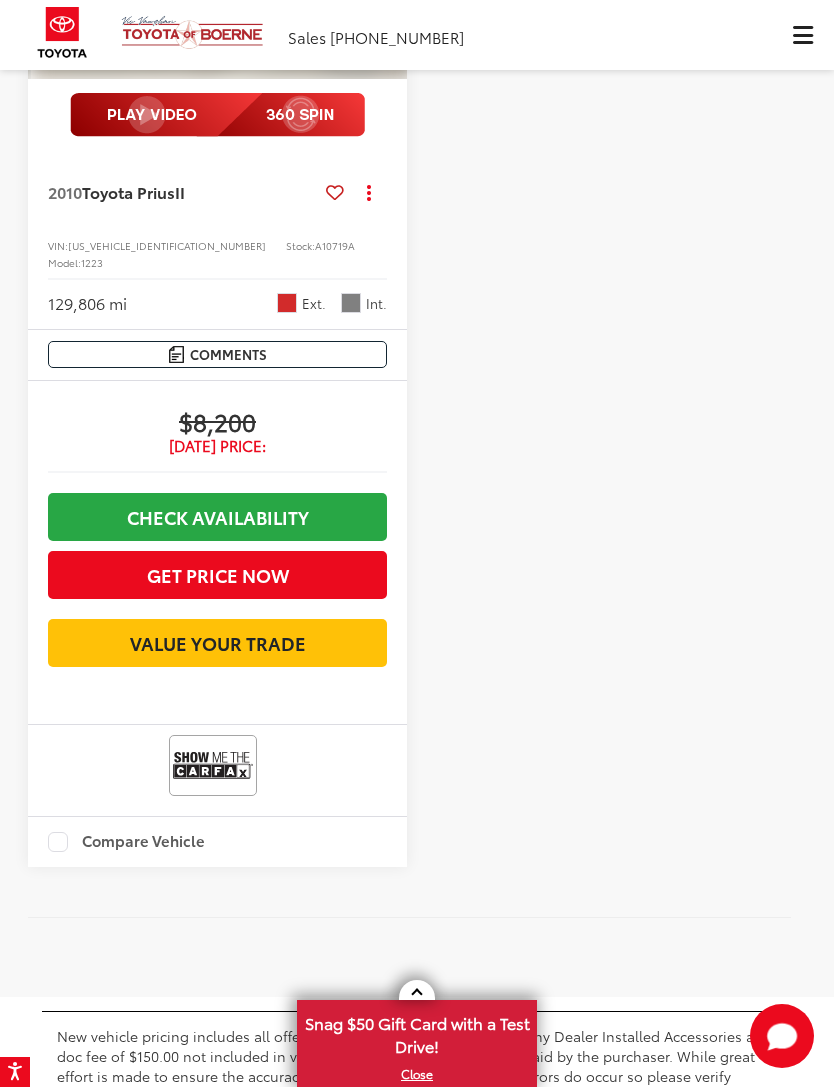 click at bounding box center (222, -63) 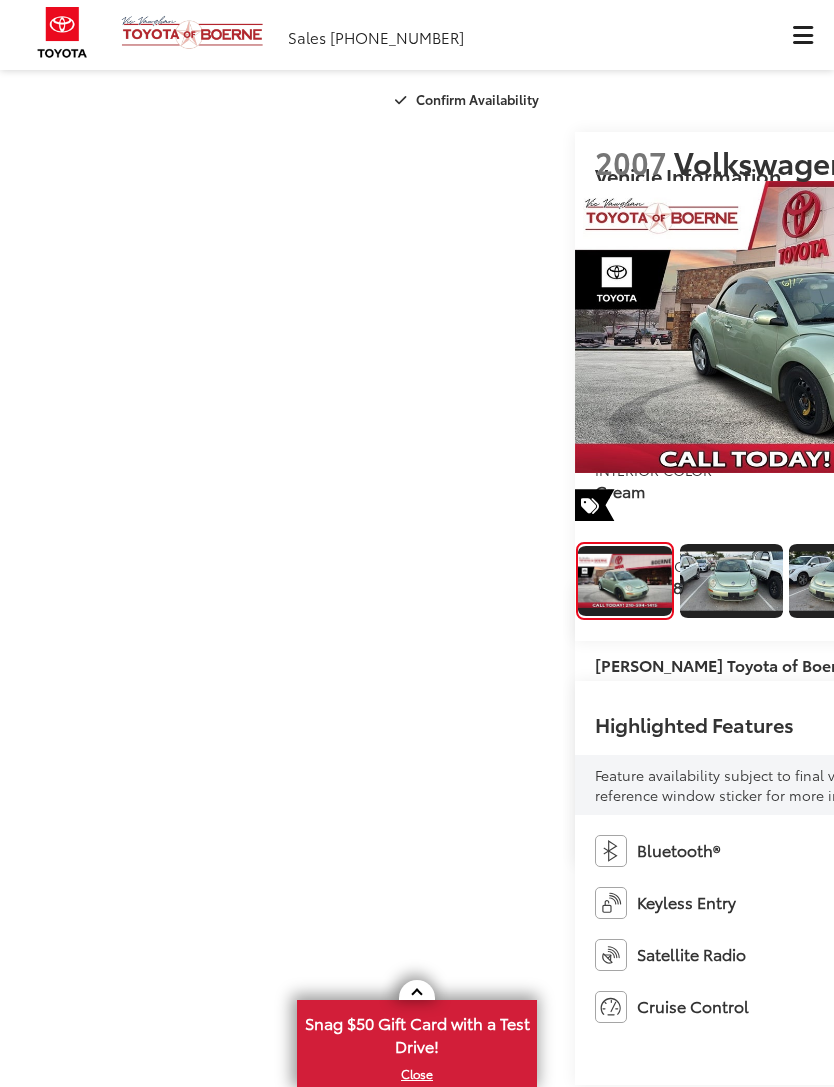 scroll, scrollTop: 0, scrollLeft: 0, axis: both 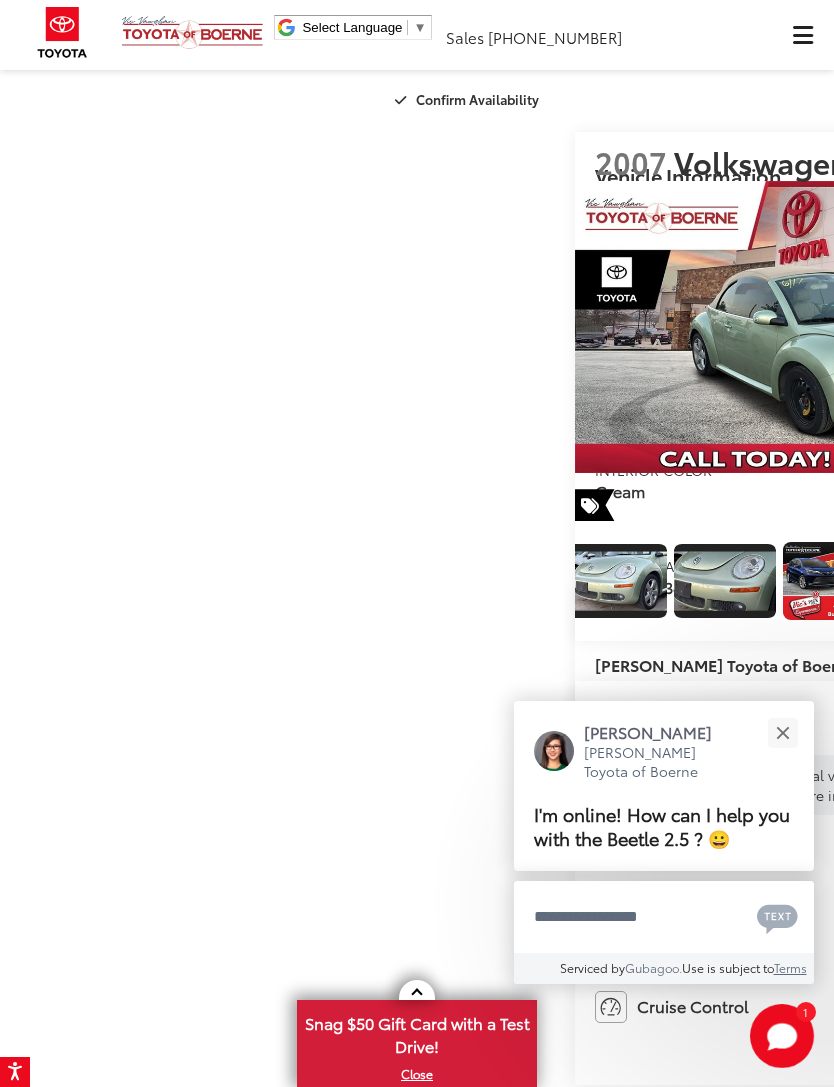 click at bounding box center (782, 732) 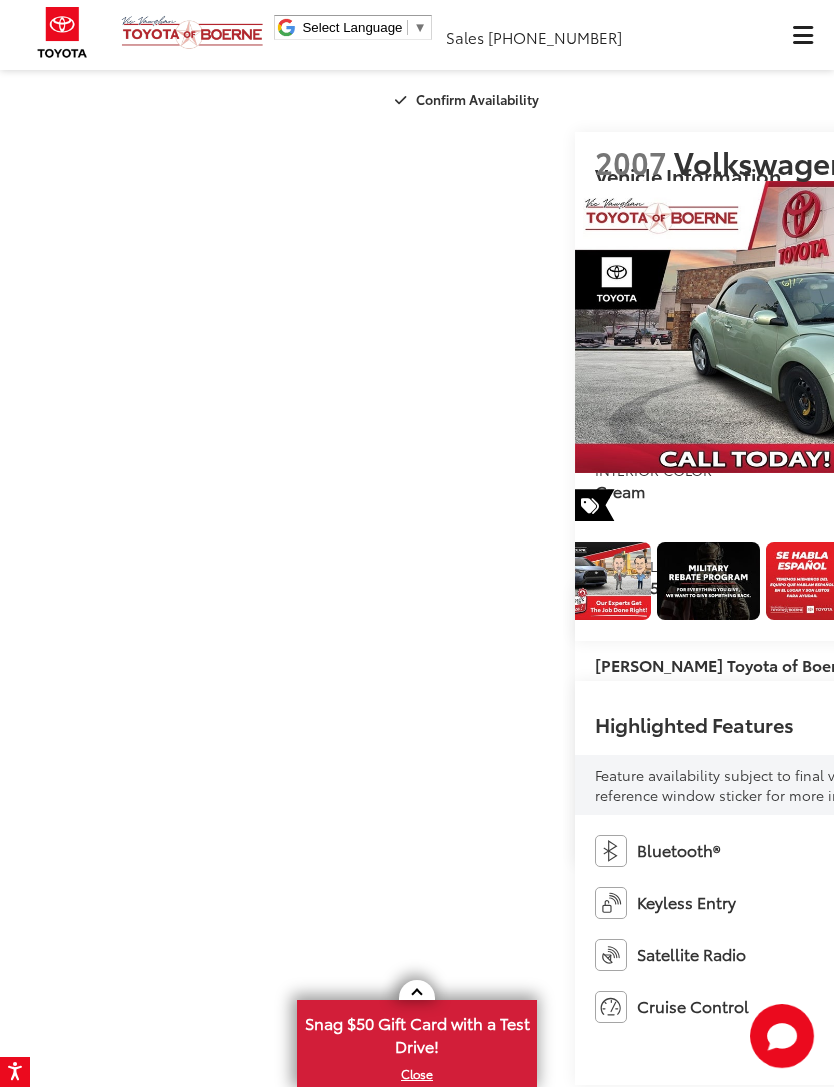 scroll, scrollTop: 0, scrollLeft: 6518, axis: horizontal 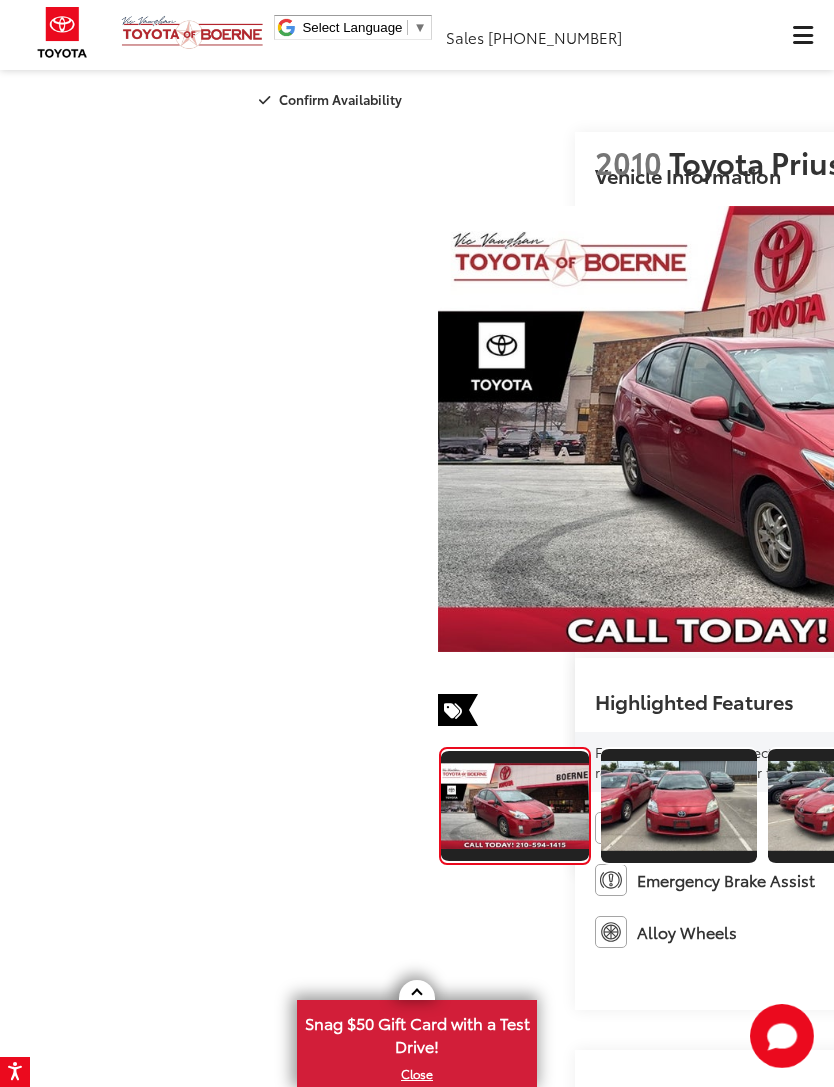 click at bounding box center [1210, 429] 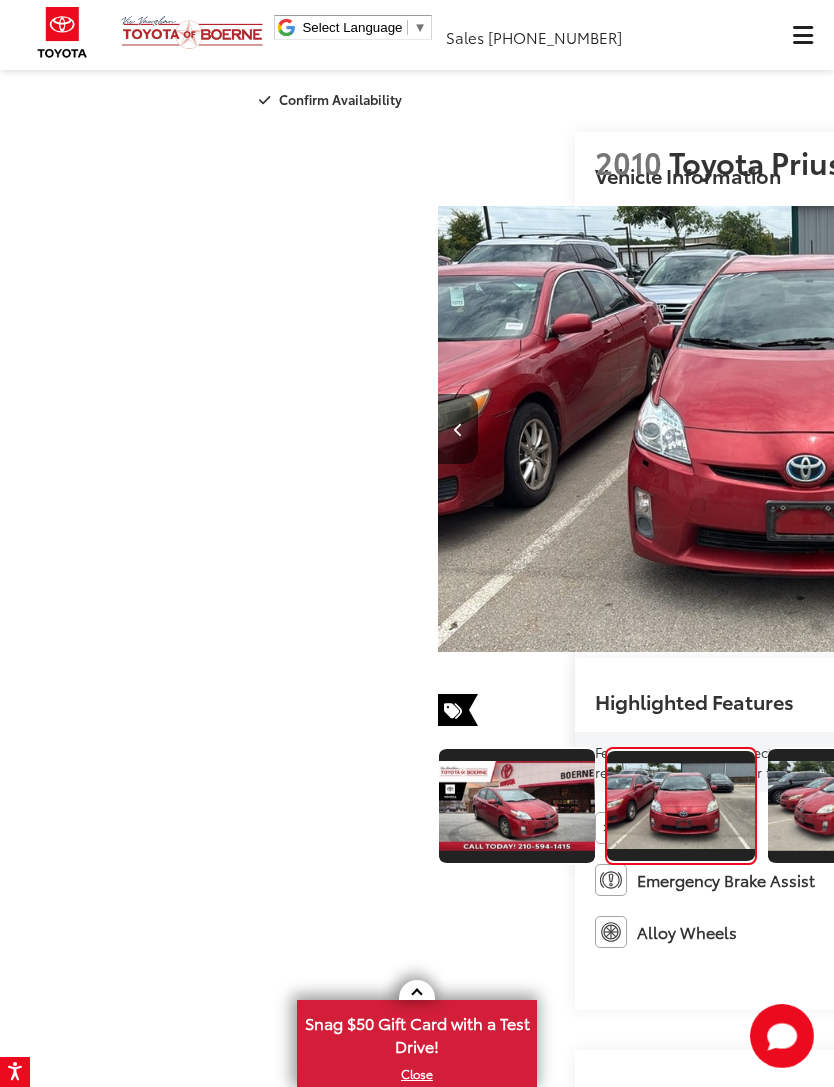 click at bounding box center (1210, 429) 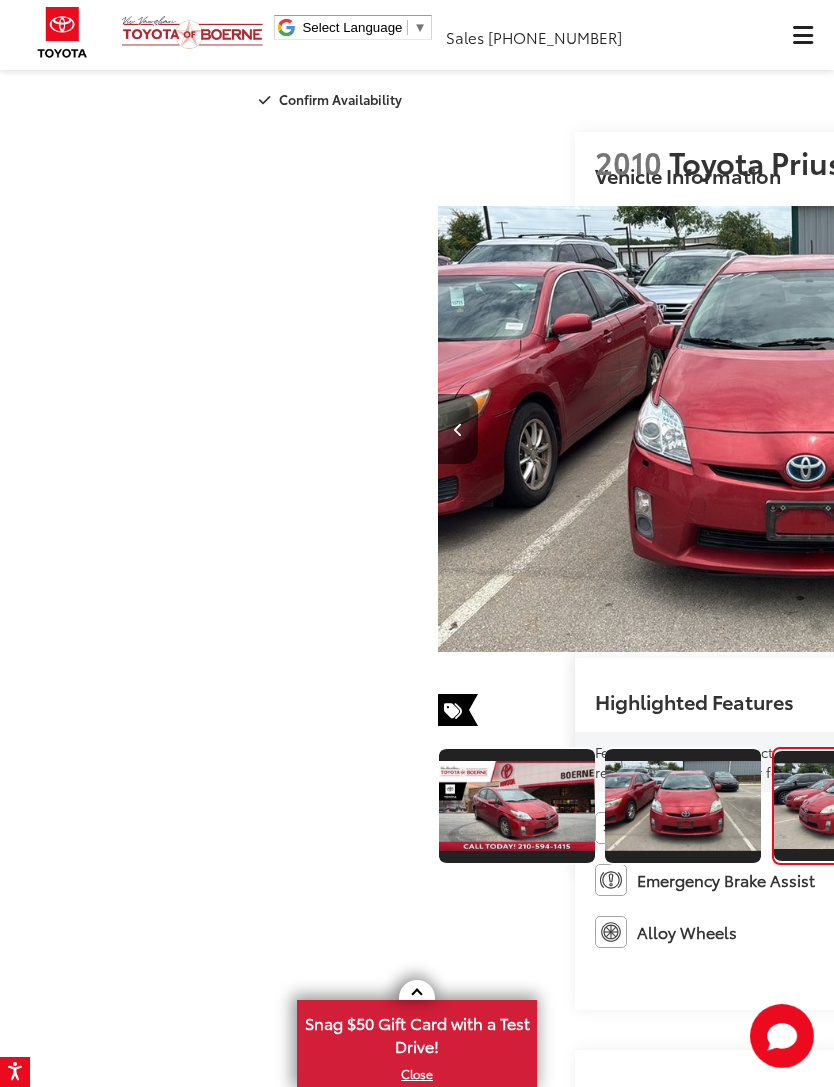 scroll, scrollTop: 0, scrollLeft: 1150, axis: horizontal 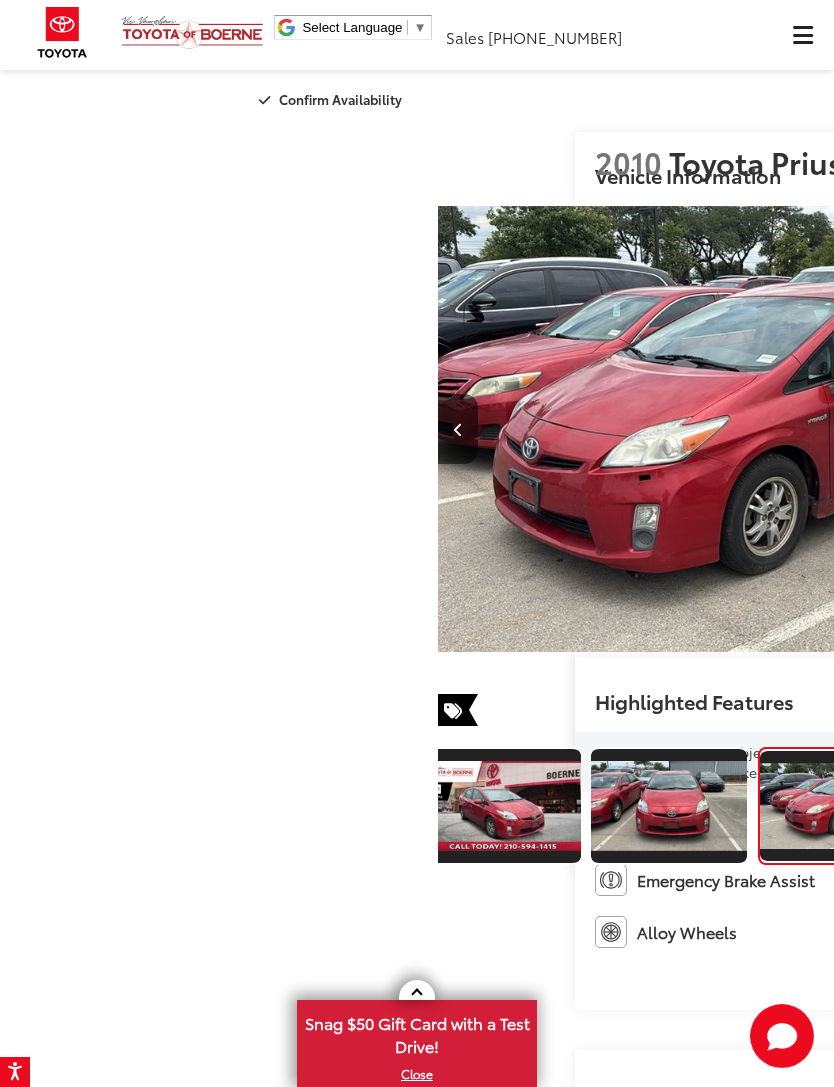 click at bounding box center (1210, 429) 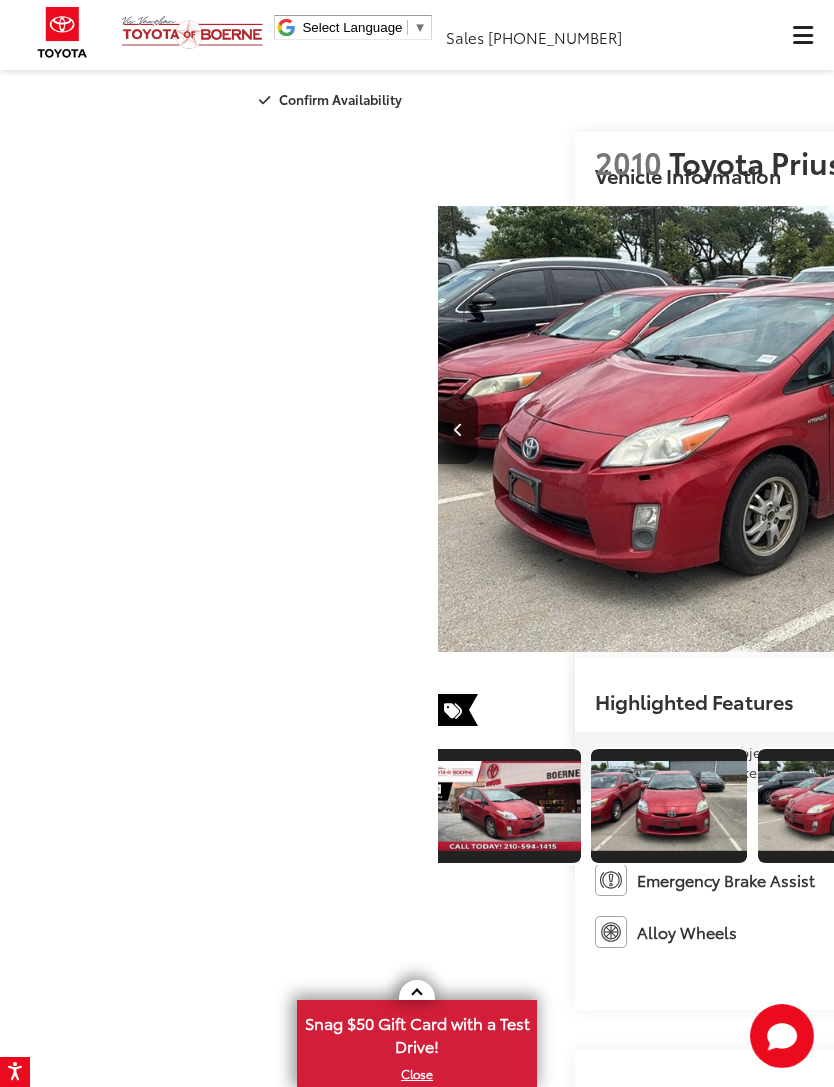 scroll, scrollTop: 0, scrollLeft: 2397, axis: horizontal 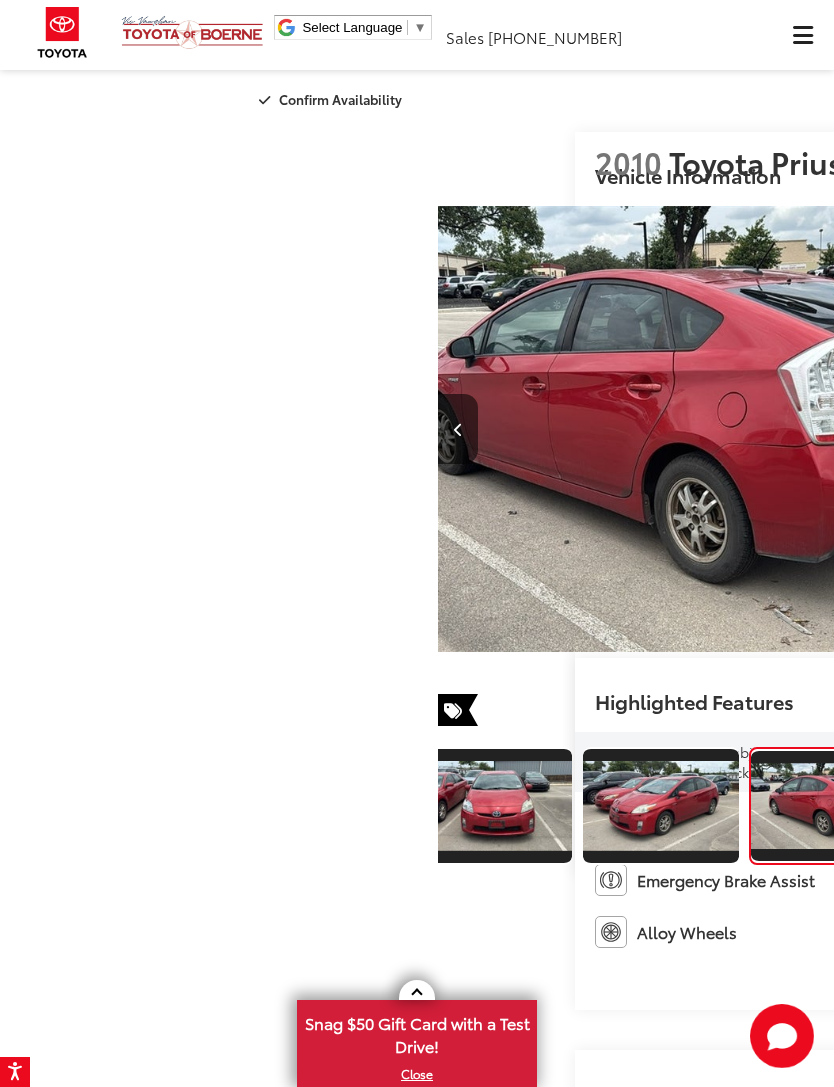 click at bounding box center [1210, 430] 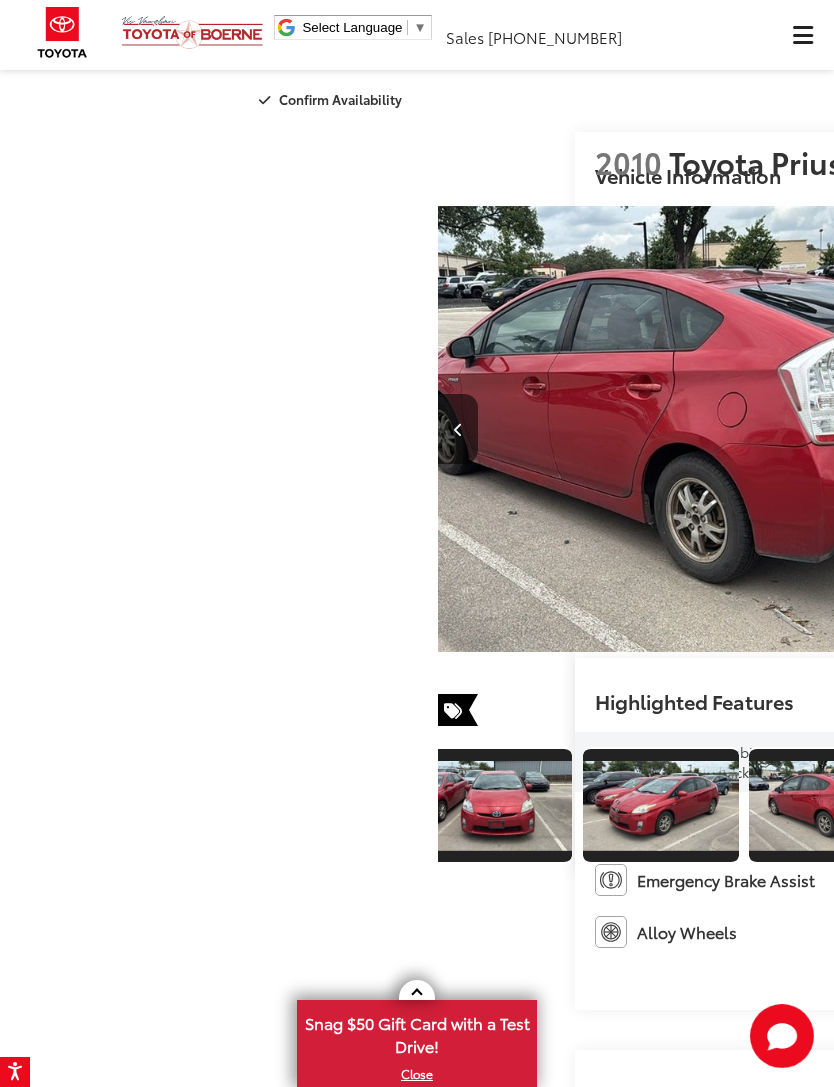scroll, scrollTop: 0, scrollLeft: 3241, axis: horizontal 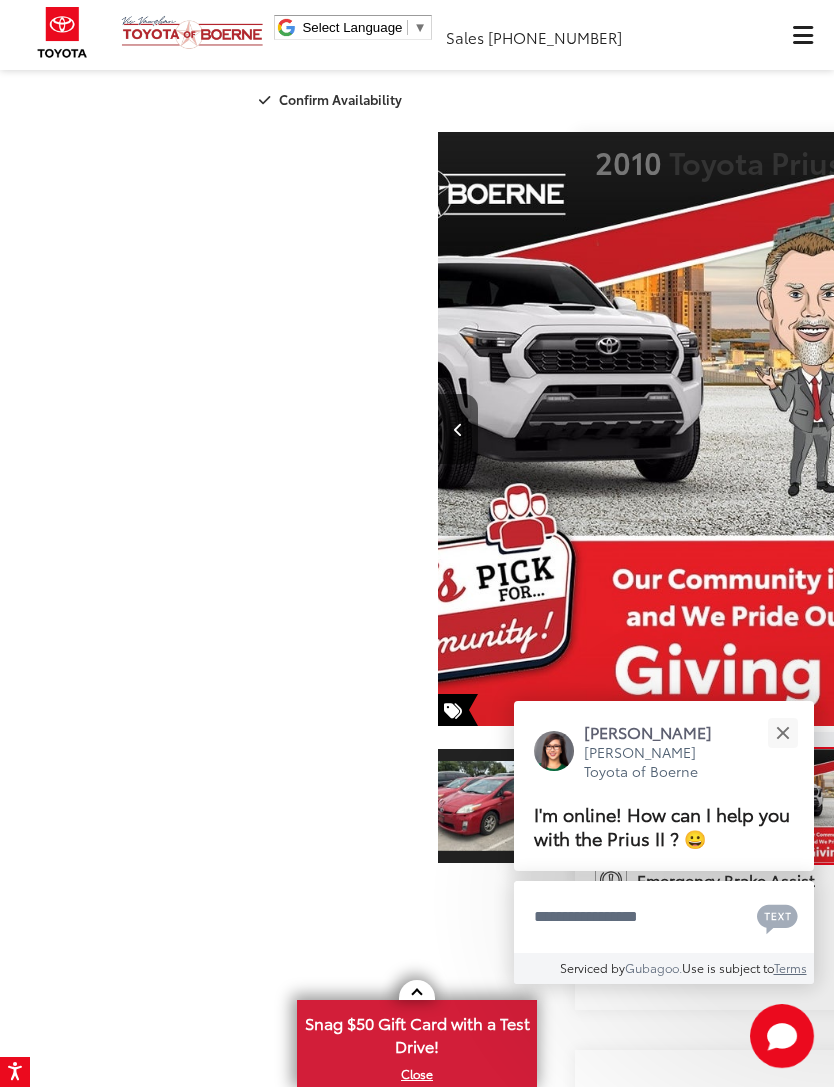 click at bounding box center [1170, 429] 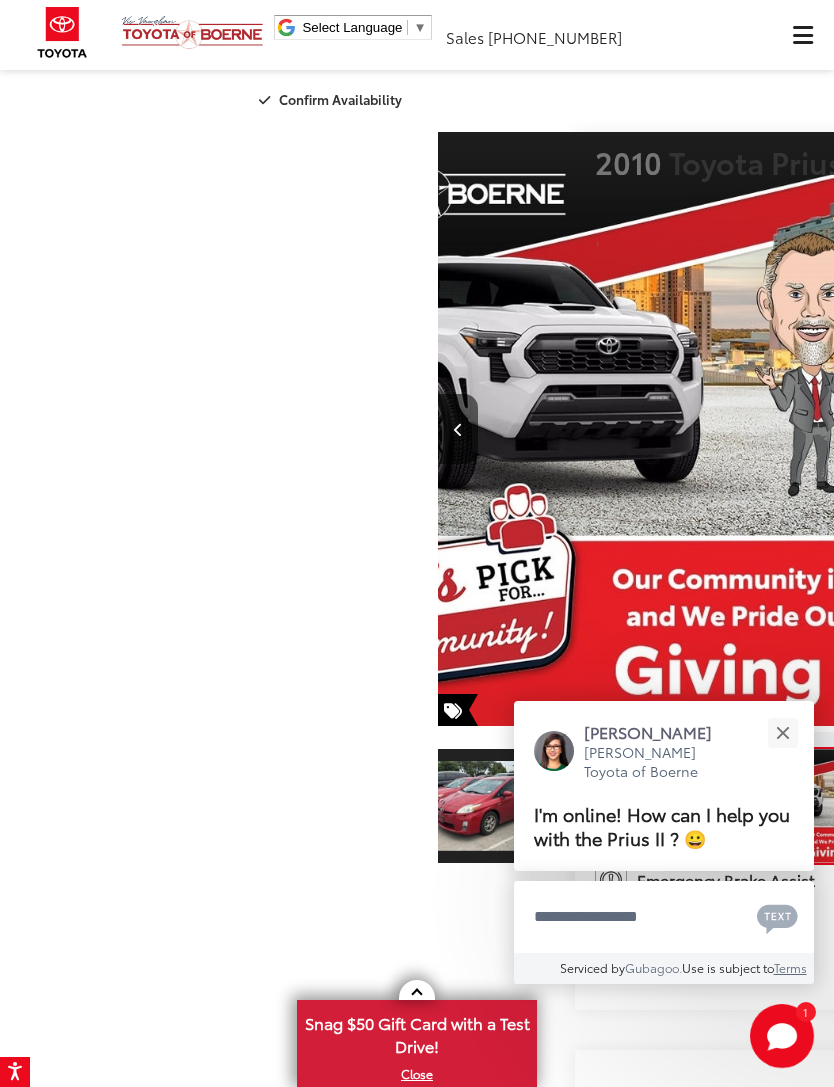 click at bounding box center (1210, 429) 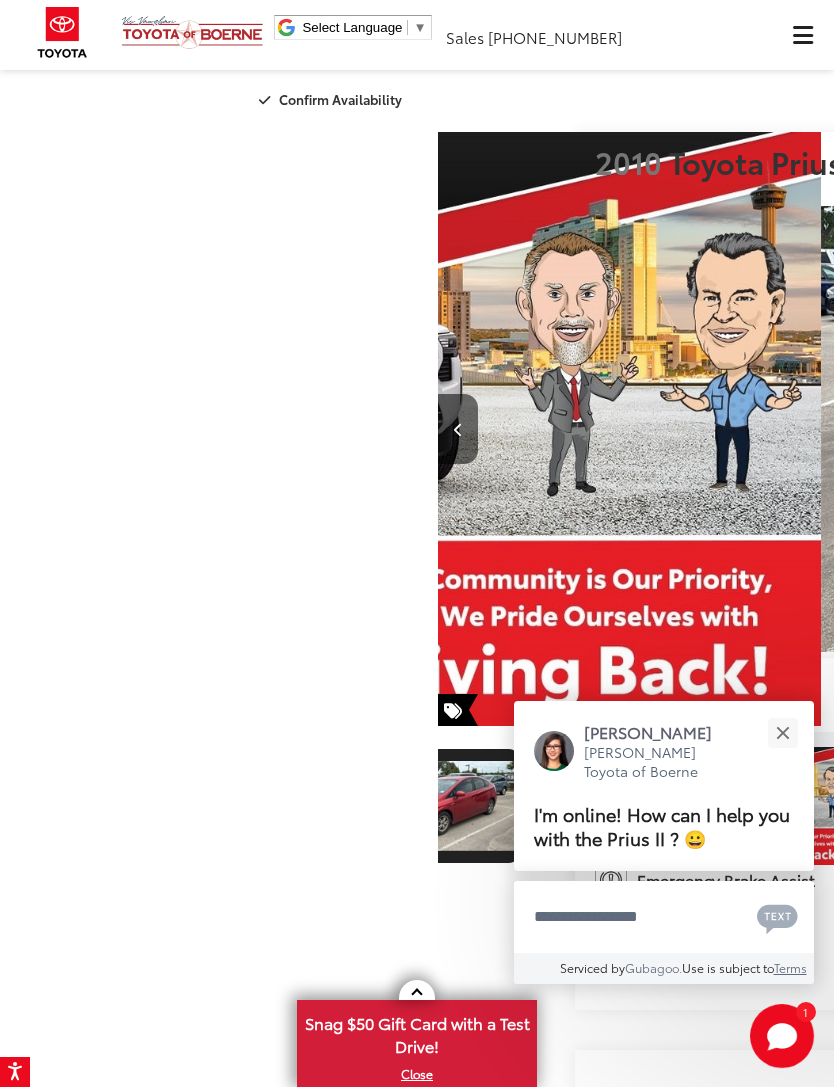 scroll, scrollTop: 0, scrollLeft: 470, axis: horizontal 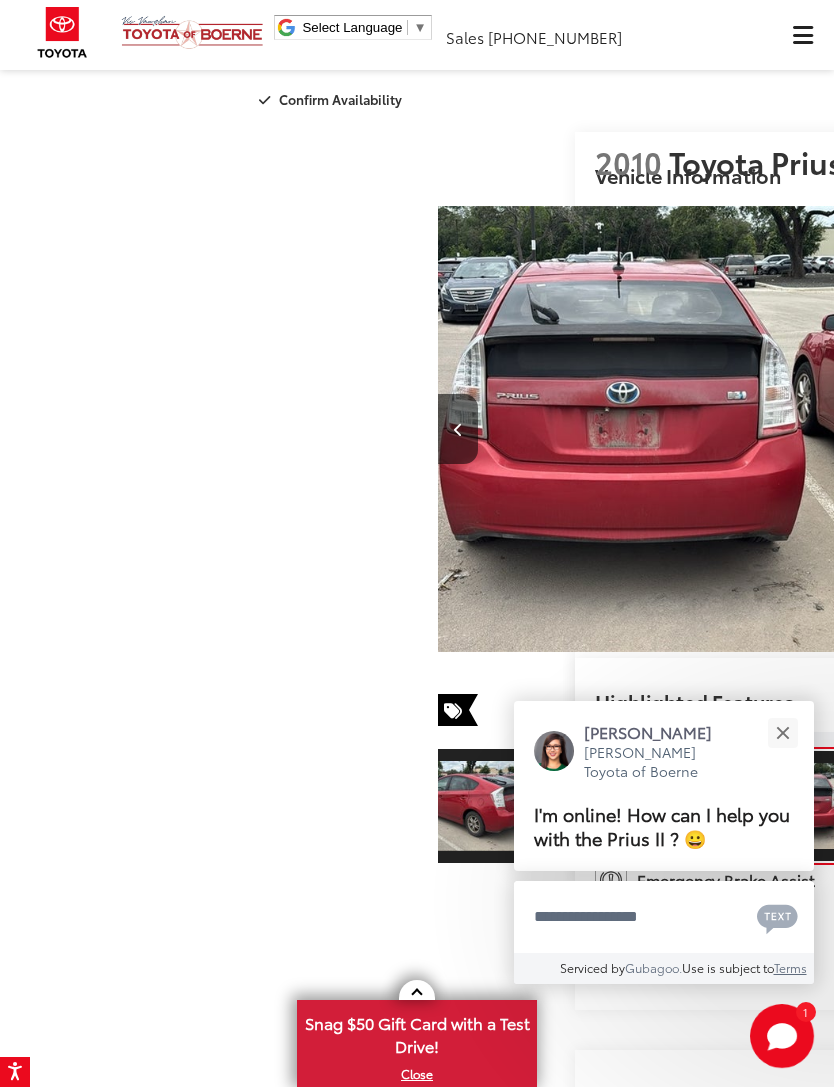 click at bounding box center [1210, 430] 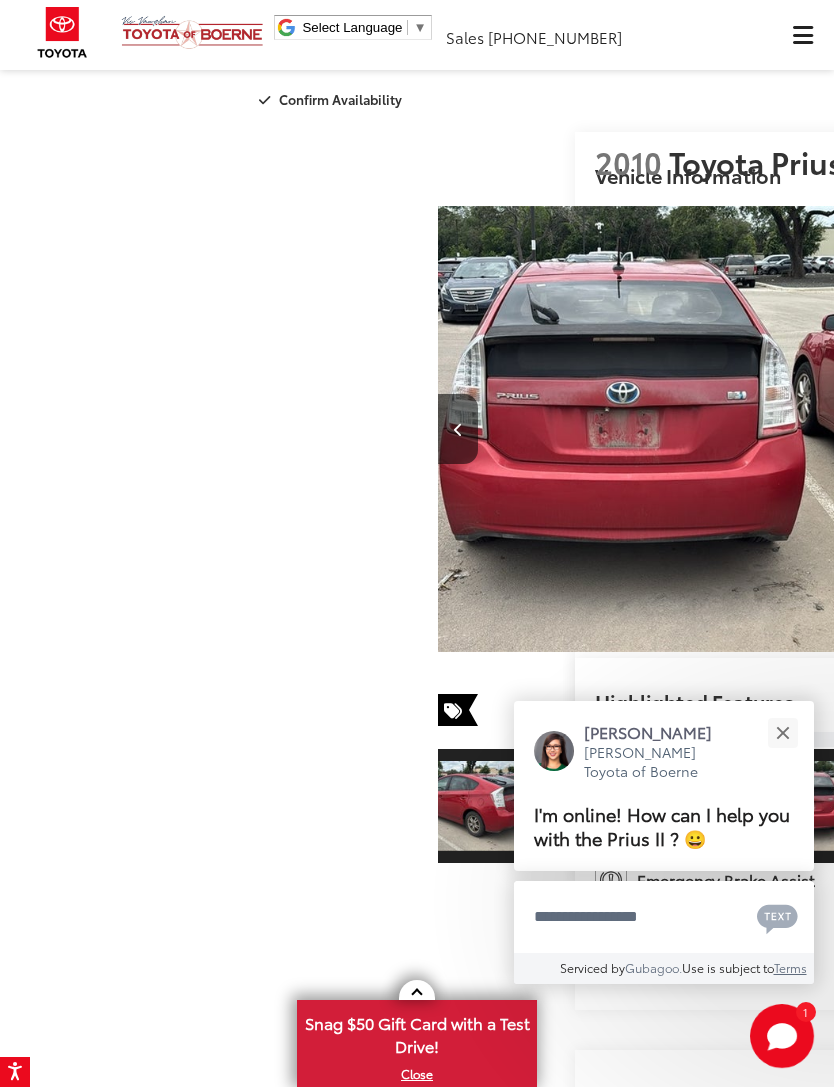 scroll, scrollTop: 0, scrollLeft: 4866, axis: horizontal 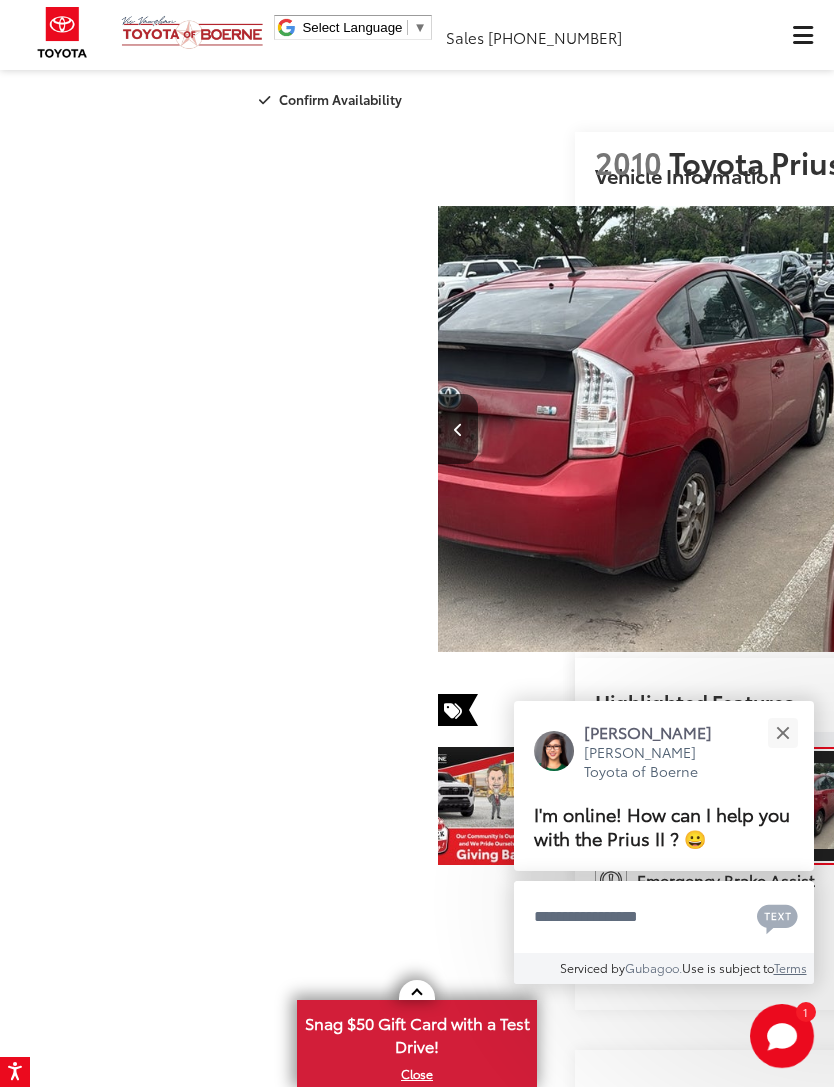 click at bounding box center (782, 732) 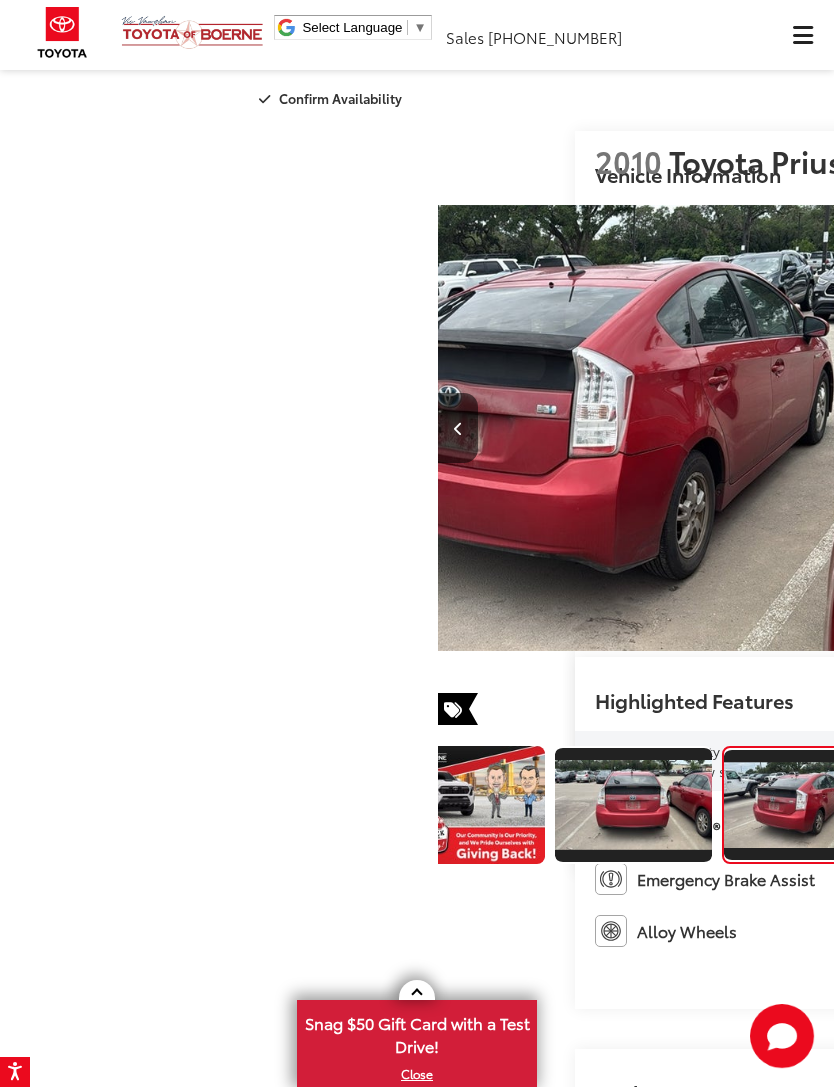 scroll, scrollTop: 3, scrollLeft: 0, axis: vertical 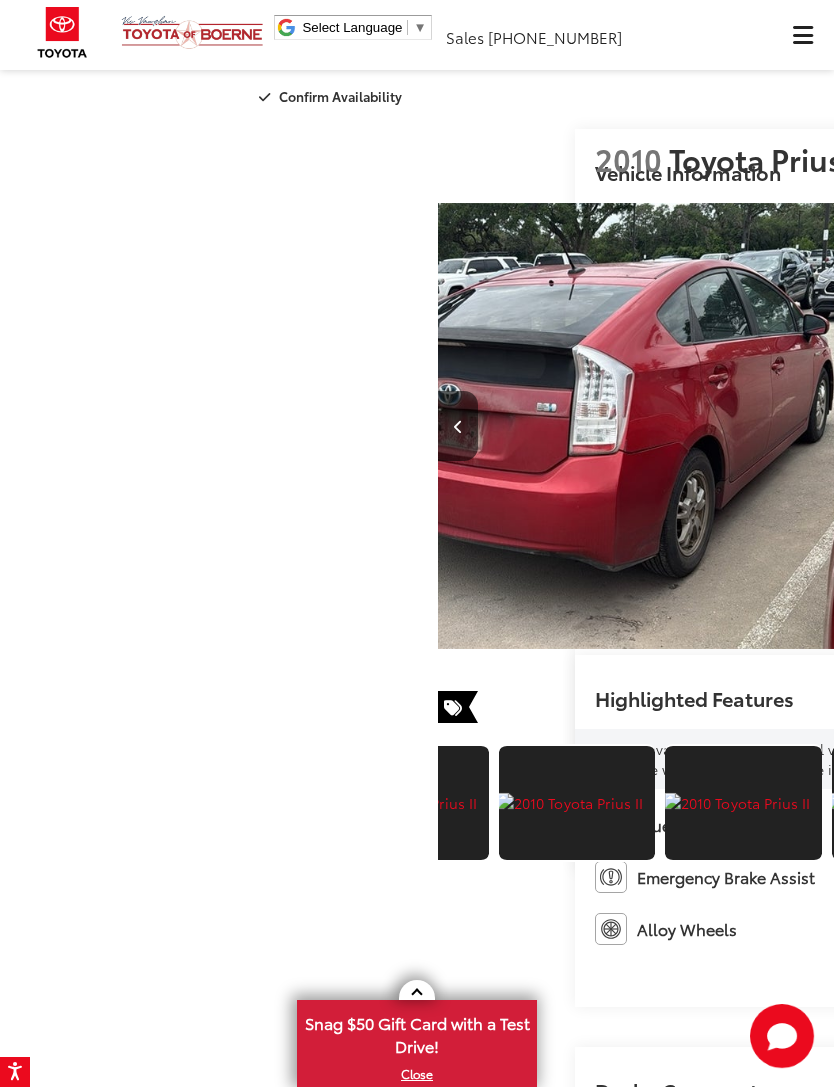 click at bounding box center [909, 803] 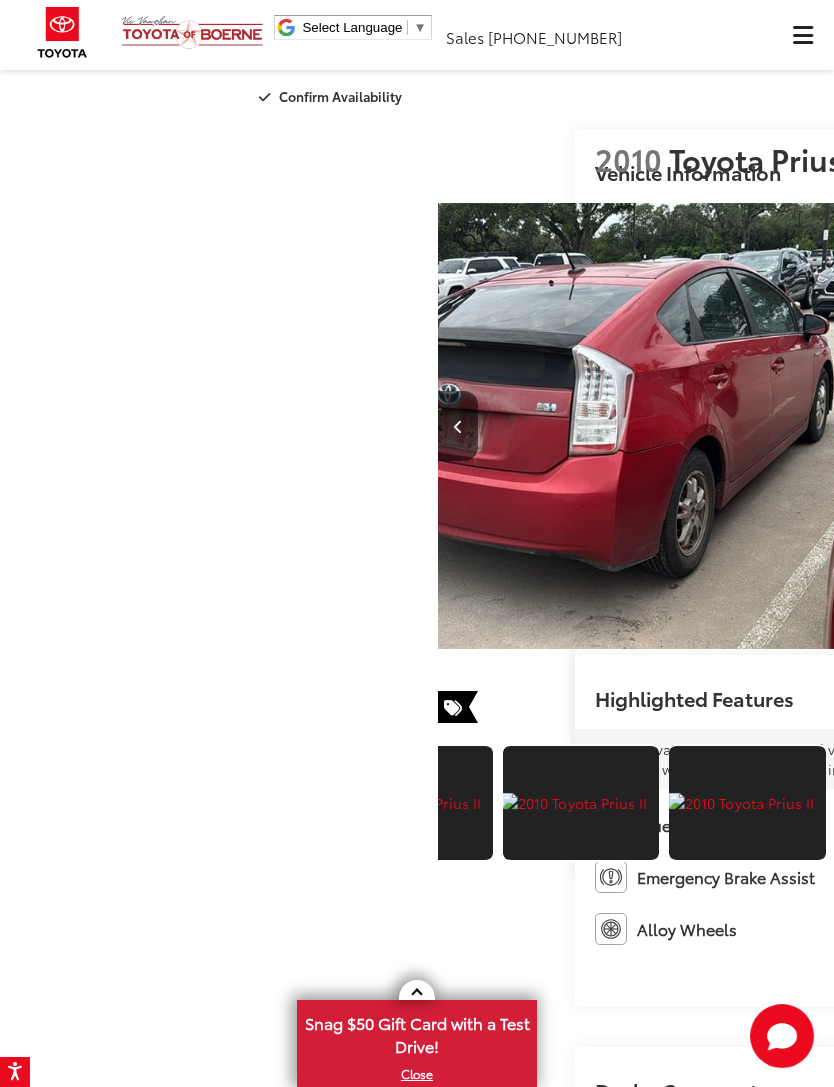 scroll, scrollTop: 0, scrollLeft: 3802, axis: horizontal 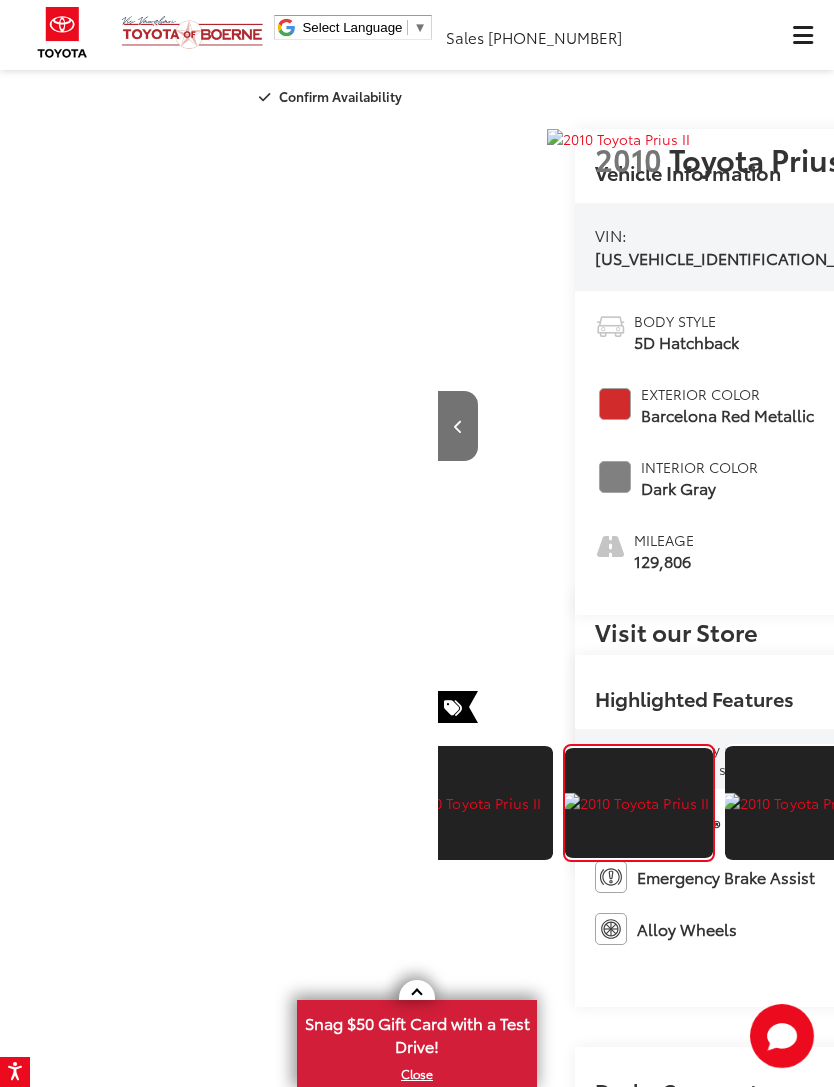click at bounding box center [1210, 426] 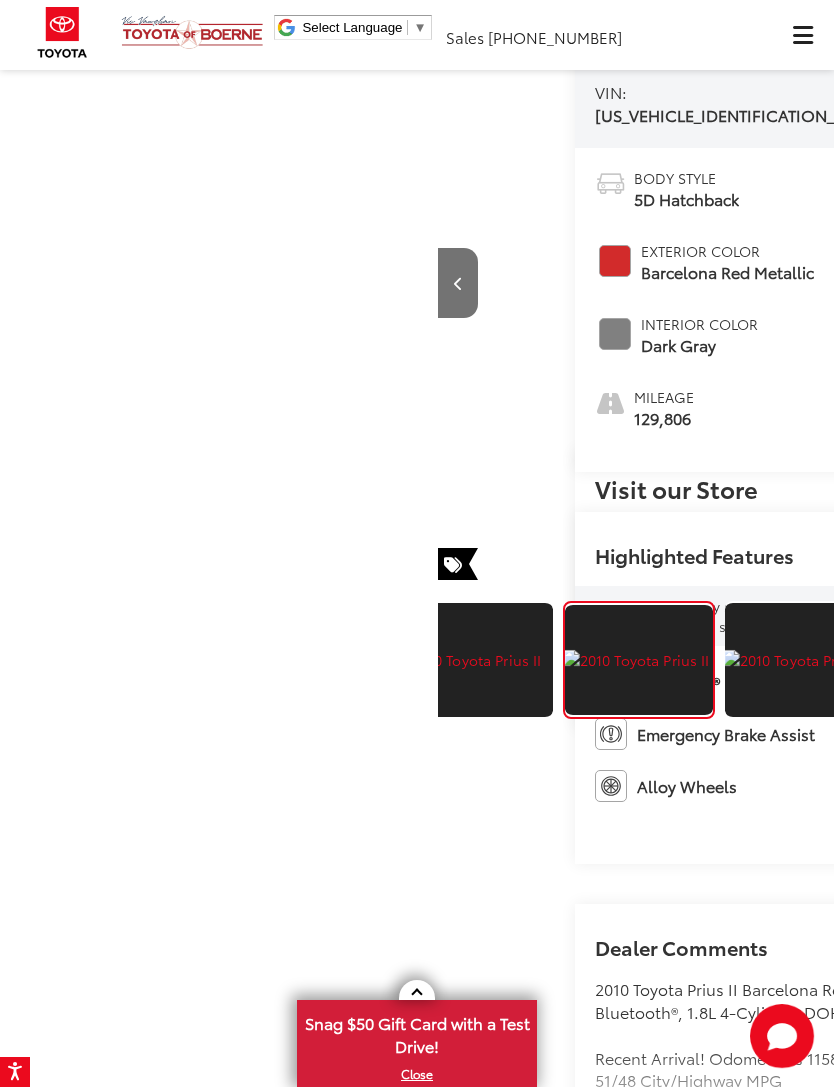 click at bounding box center (458, 283) 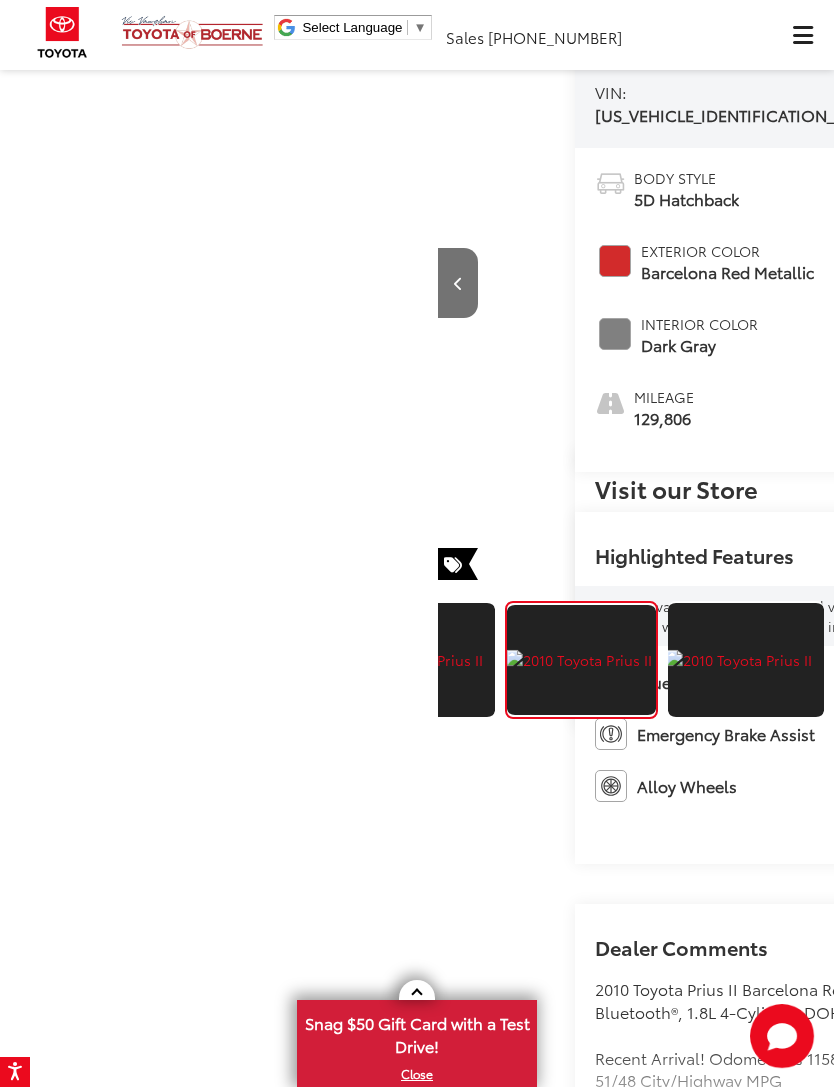 click at bounding box center [458, 283] 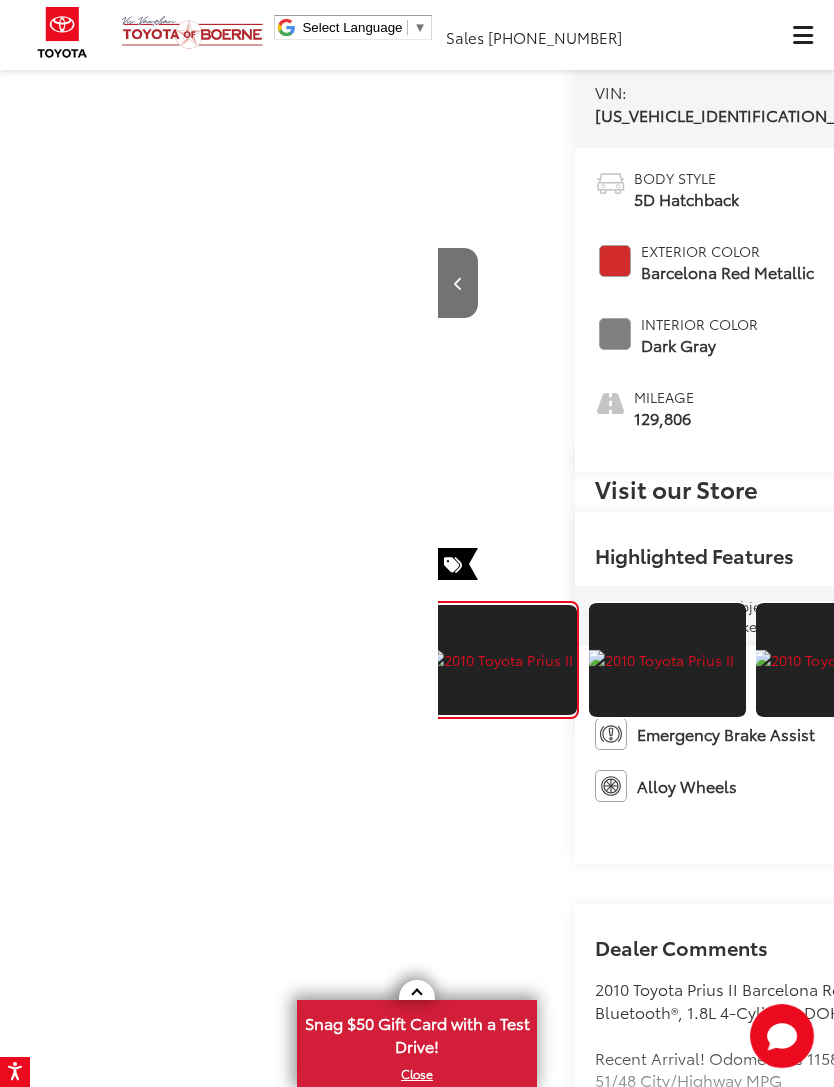 click at bounding box center (458, 283) 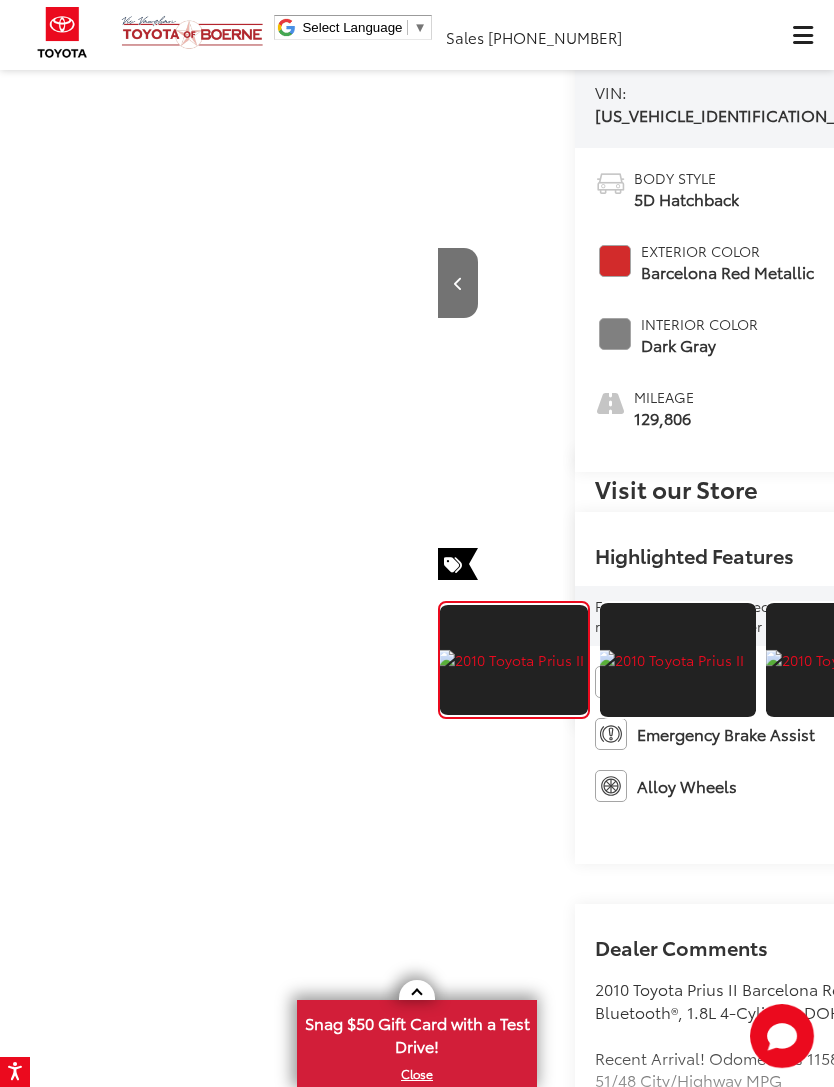 click at bounding box center (458, 283) 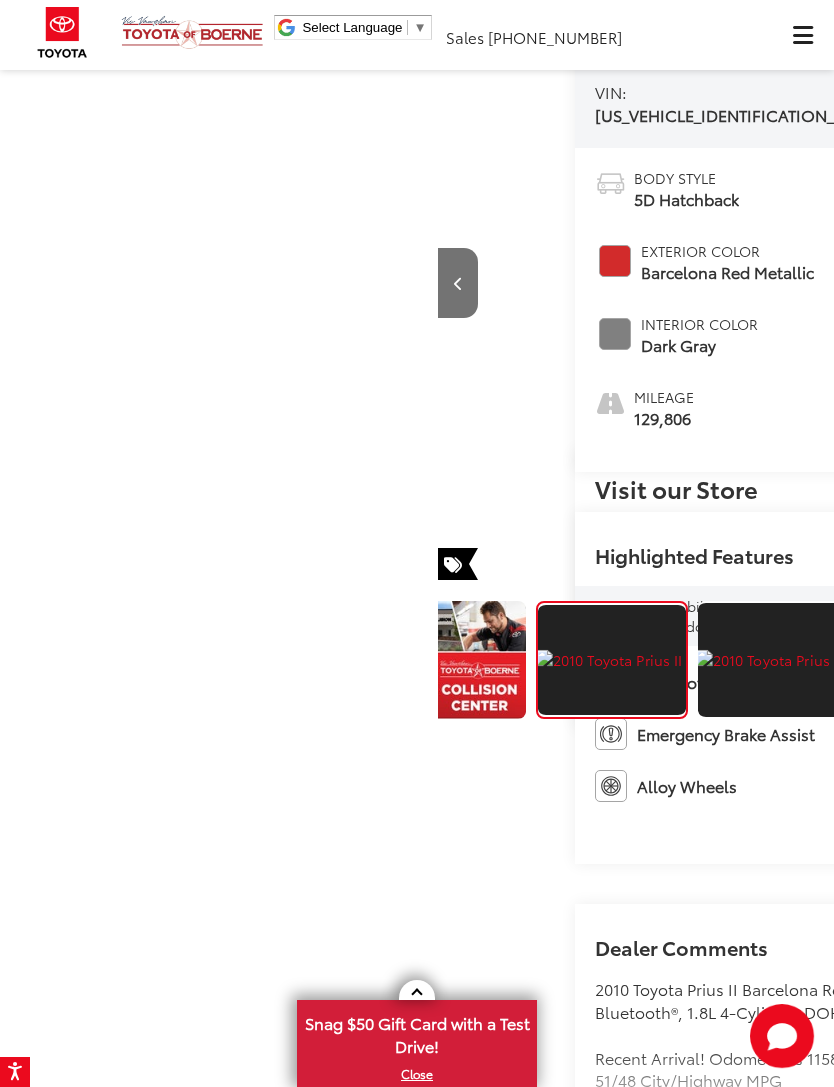 click at bounding box center [458, 283] 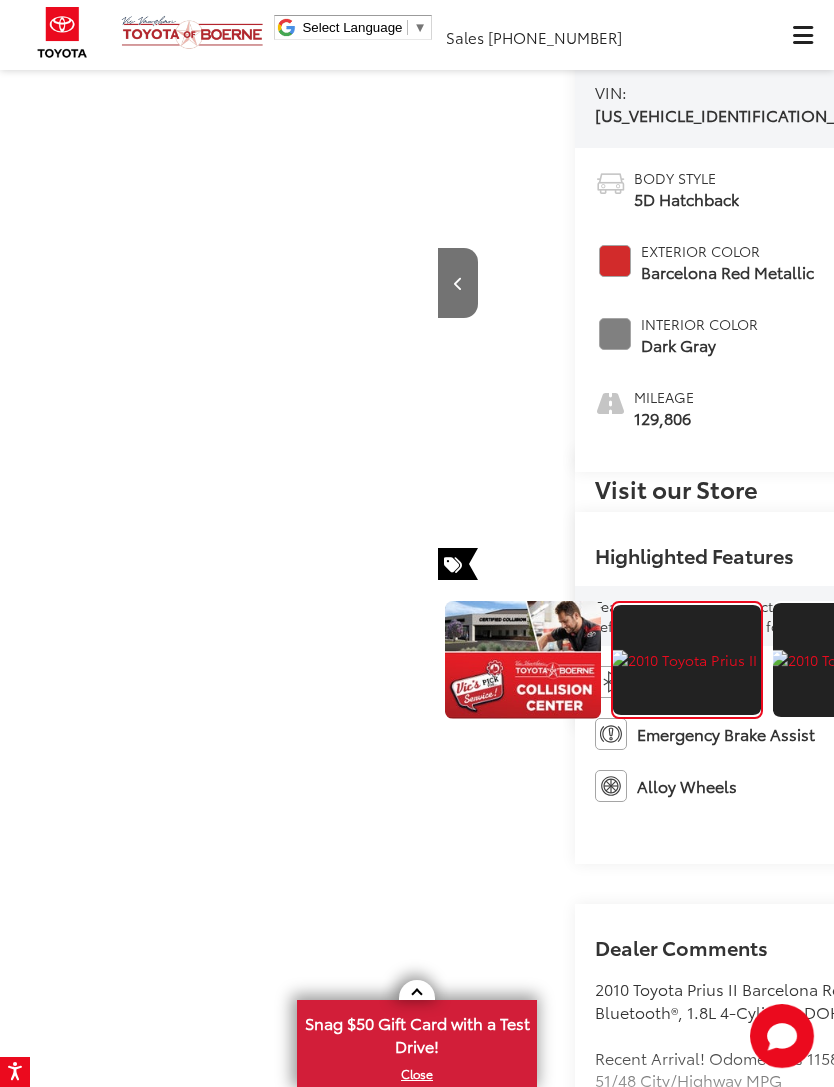 click at bounding box center (458, 283) 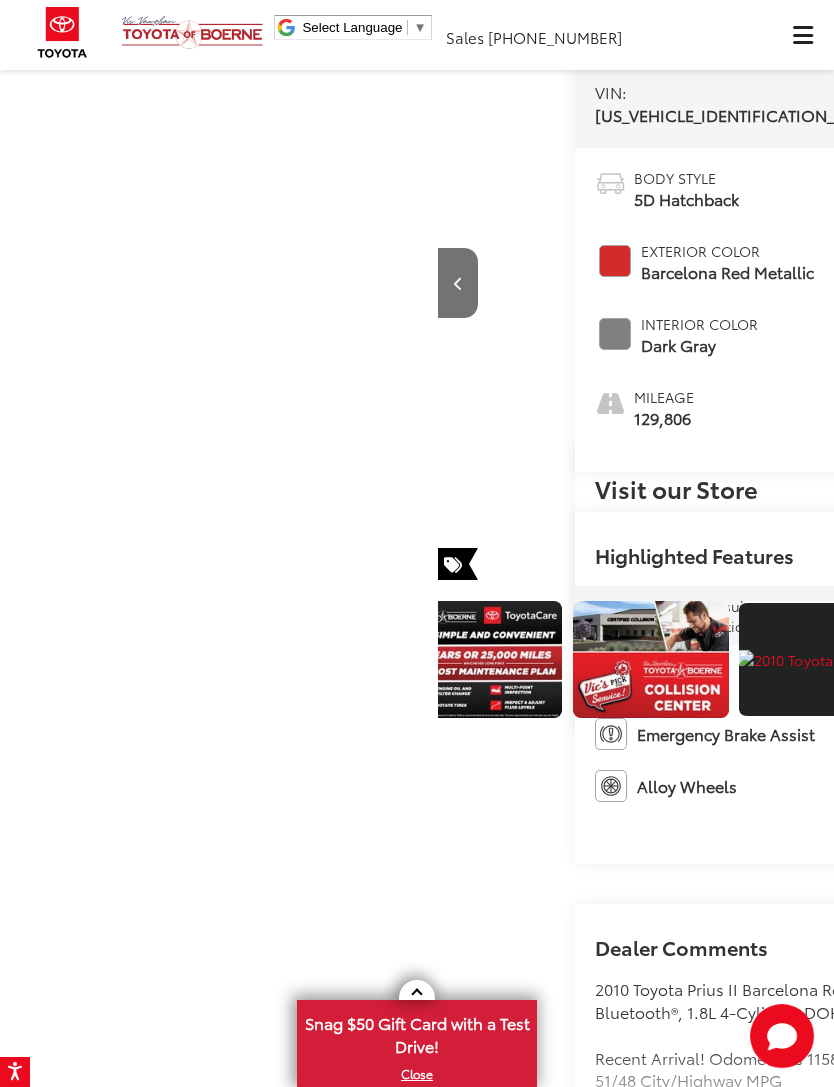 click at bounding box center (458, 283) 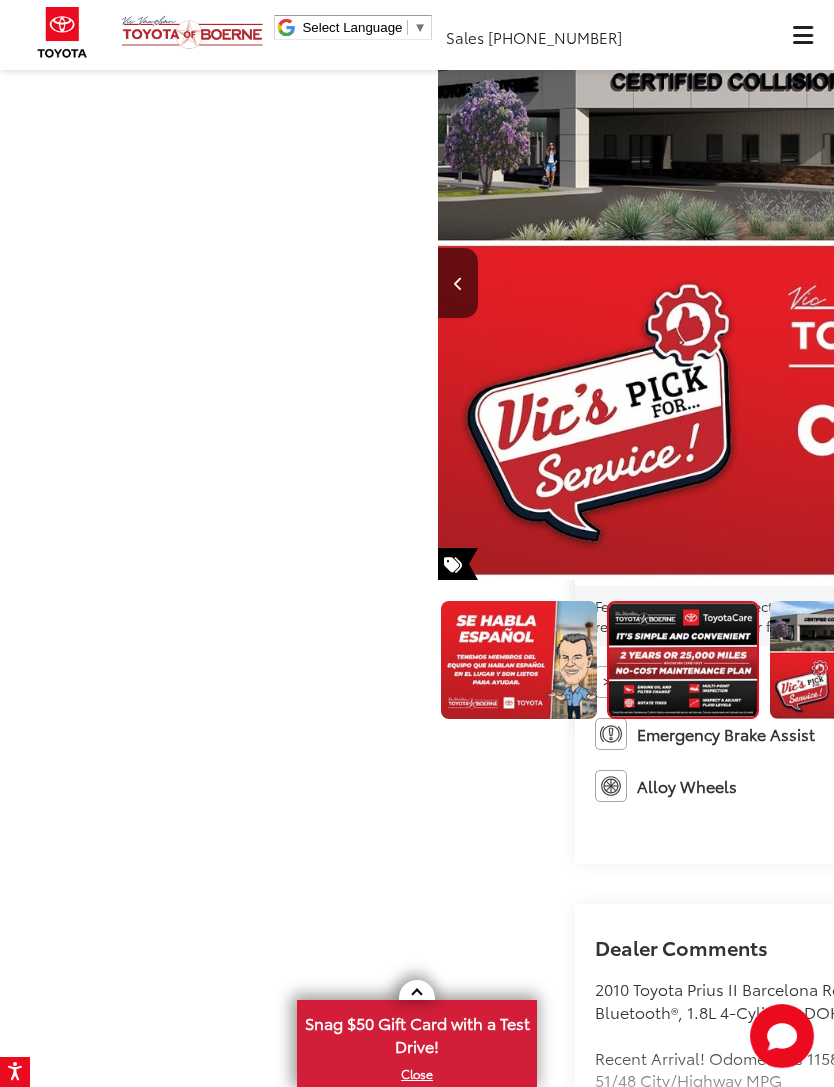 click at bounding box center [1210, 283] 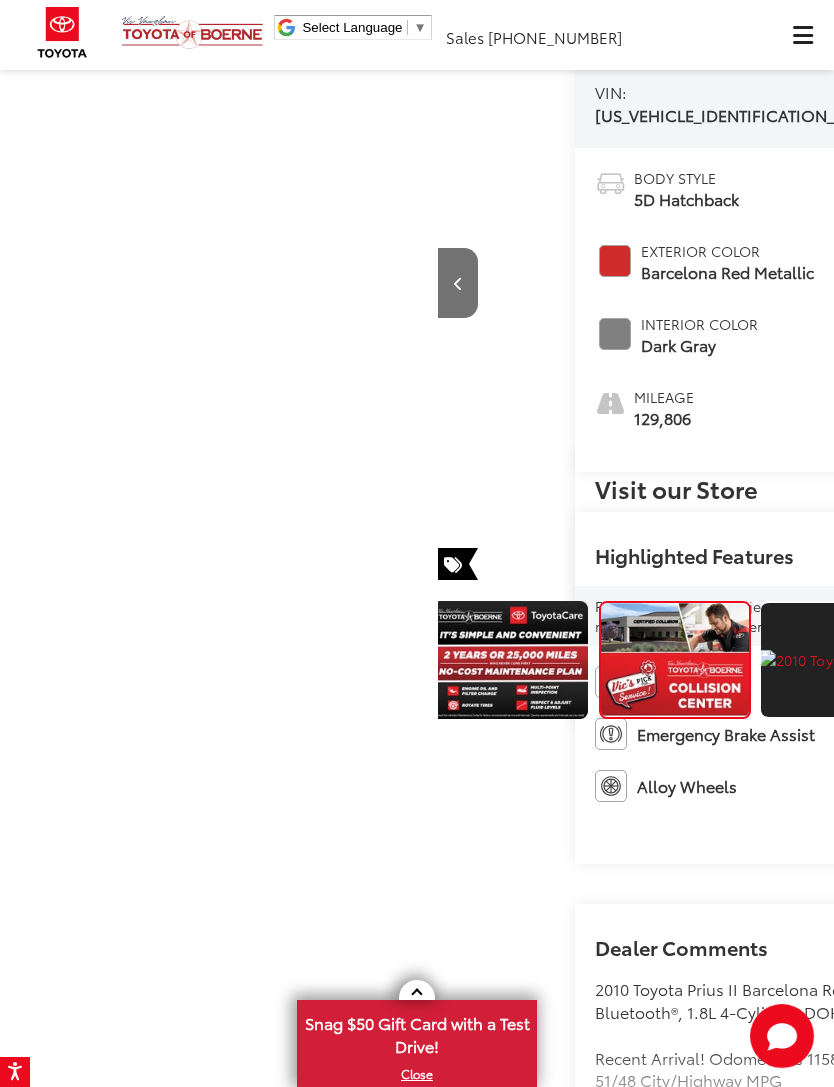 click at bounding box center (1210, 283) 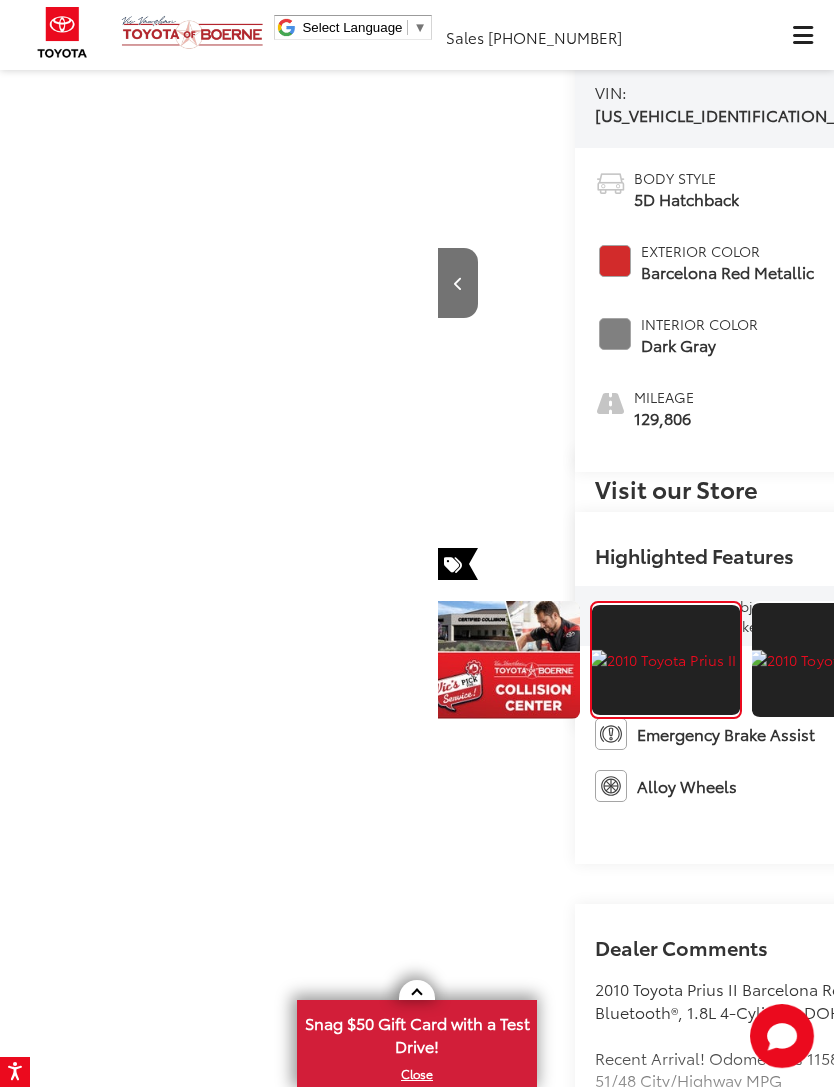 click at bounding box center (1210, 283) 